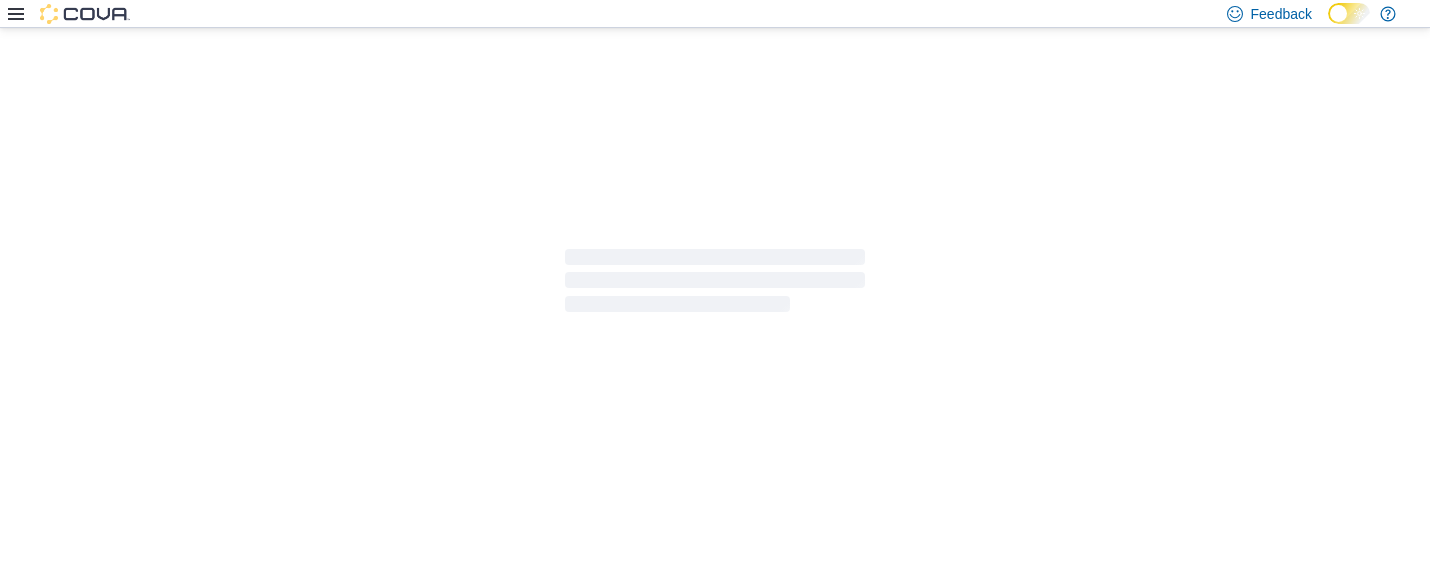 scroll, scrollTop: 0, scrollLeft: 0, axis: both 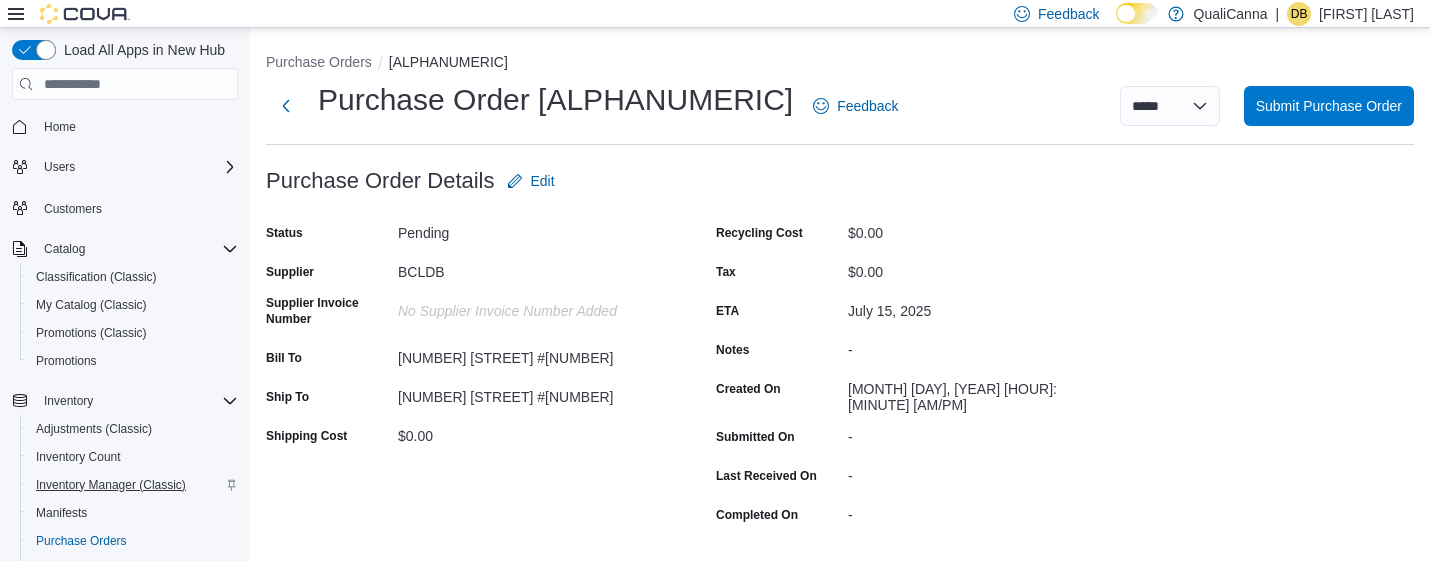 click on "Inventory Manager (Classic)" at bounding box center (111, 485) 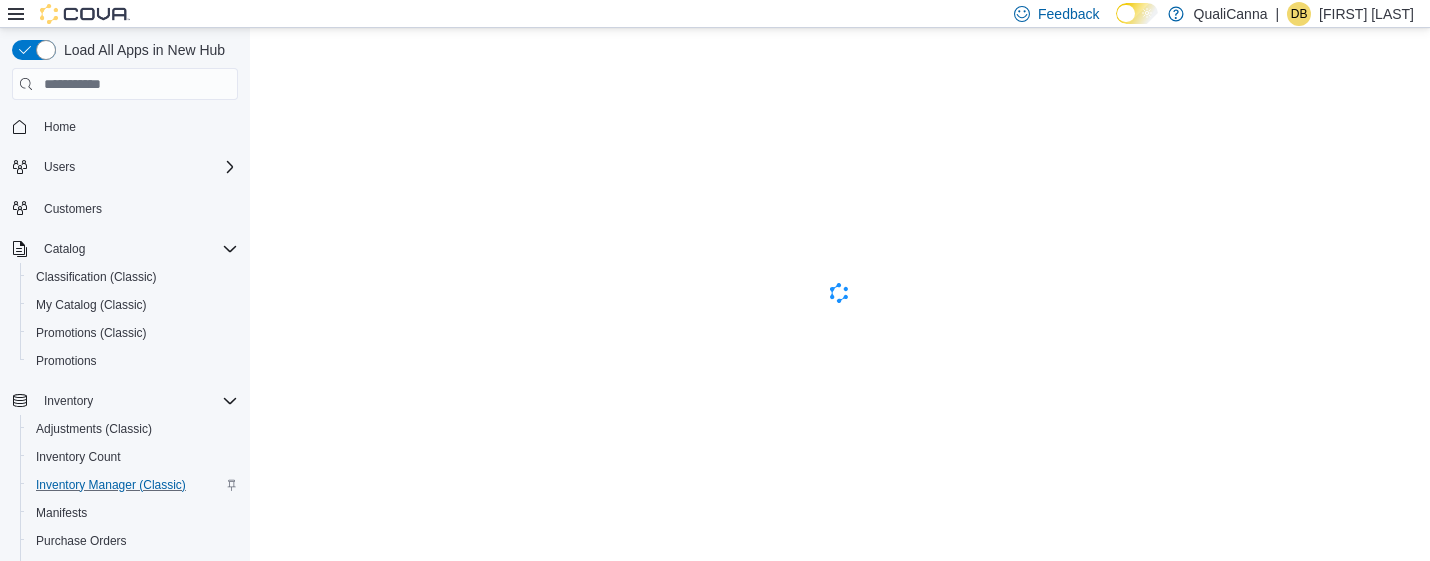 scroll, scrollTop: 0, scrollLeft: 0, axis: both 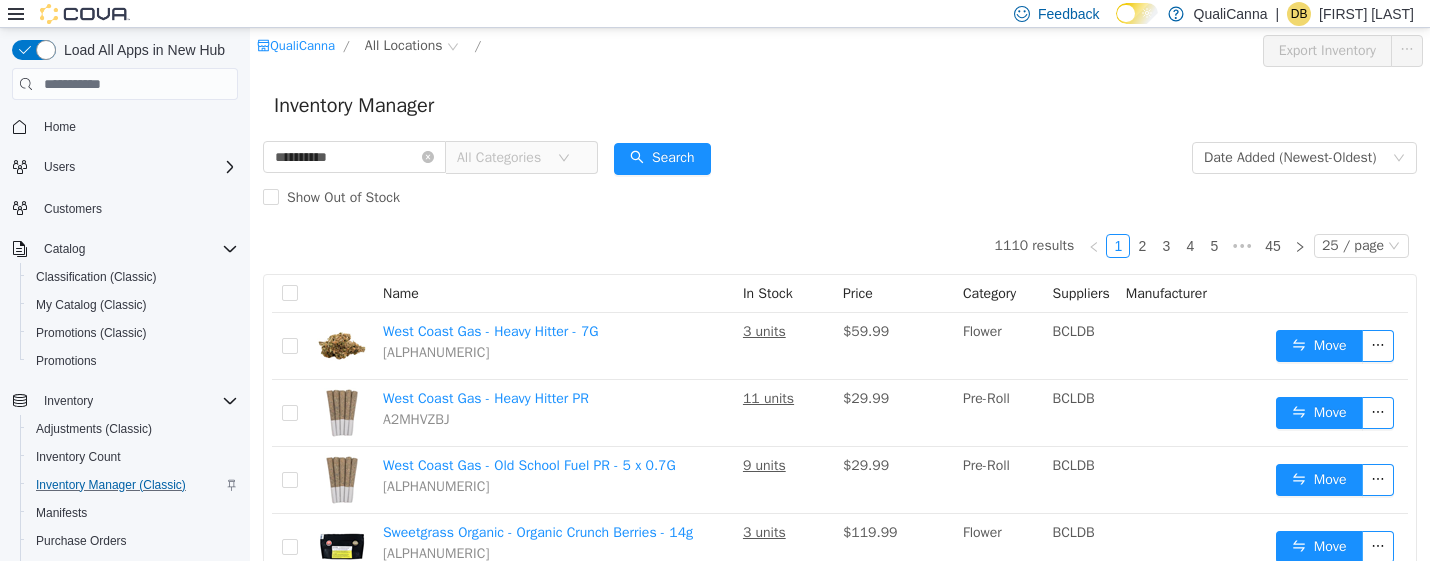 type on "**********" 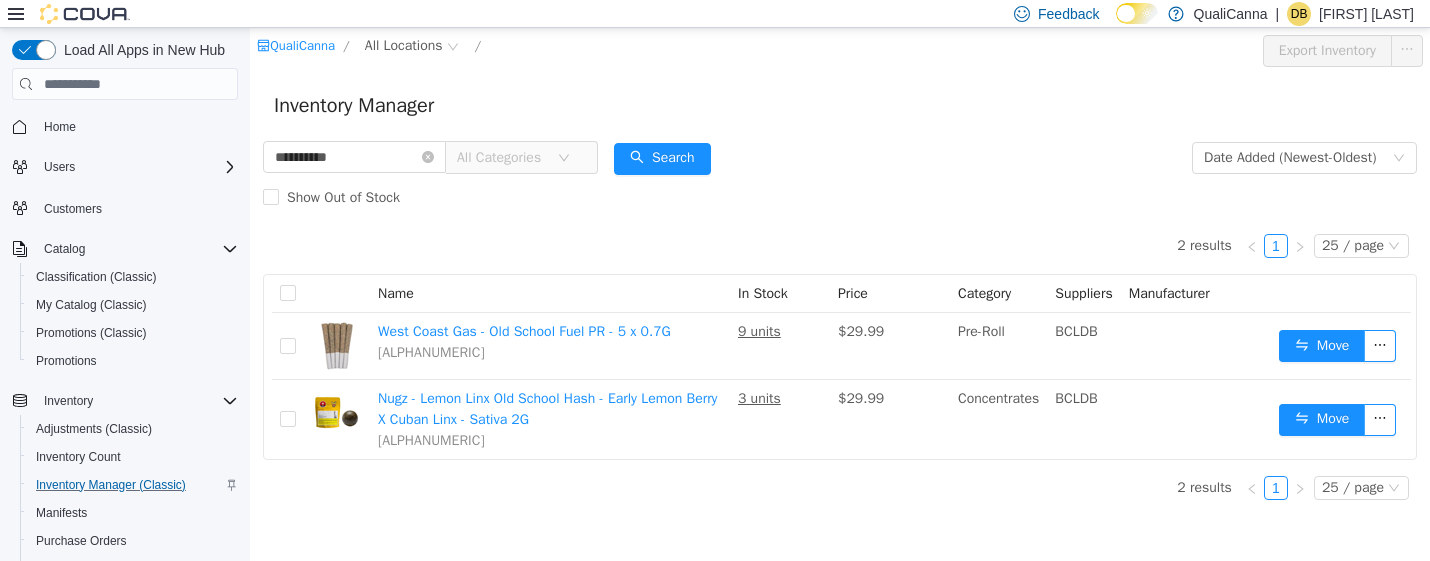 scroll, scrollTop: 146, scrollLeft: 0, axis: vertical 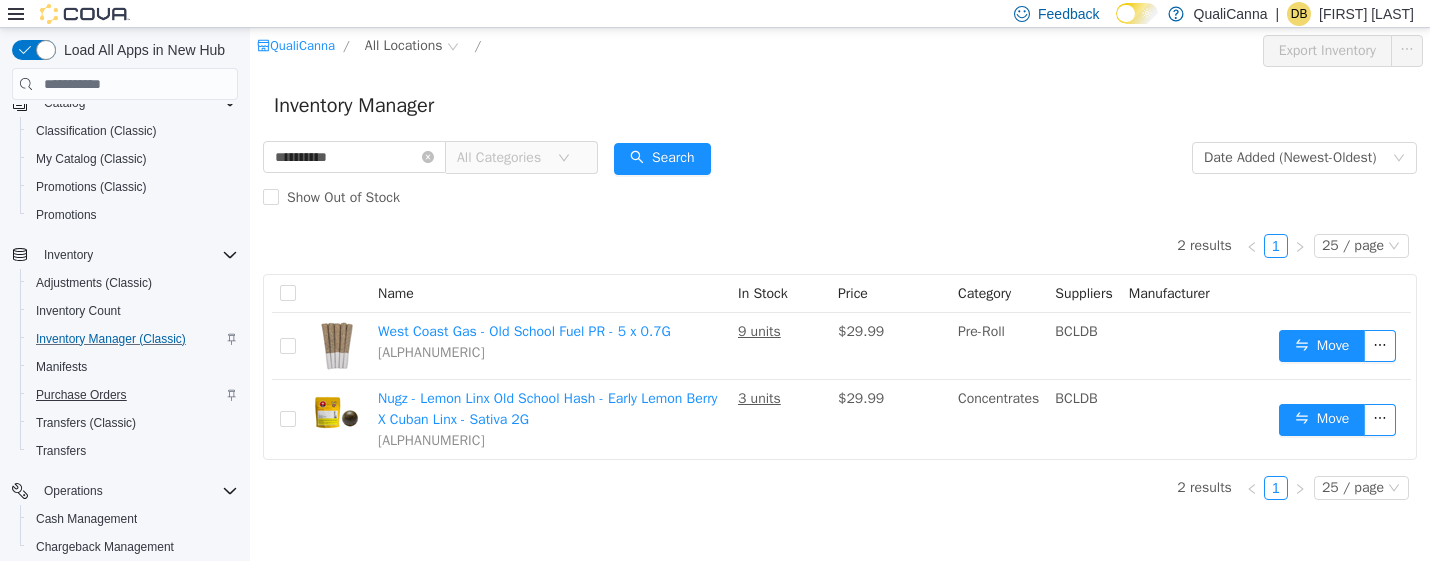 click on "Purchase Orders" at bounding box center [81, 395] 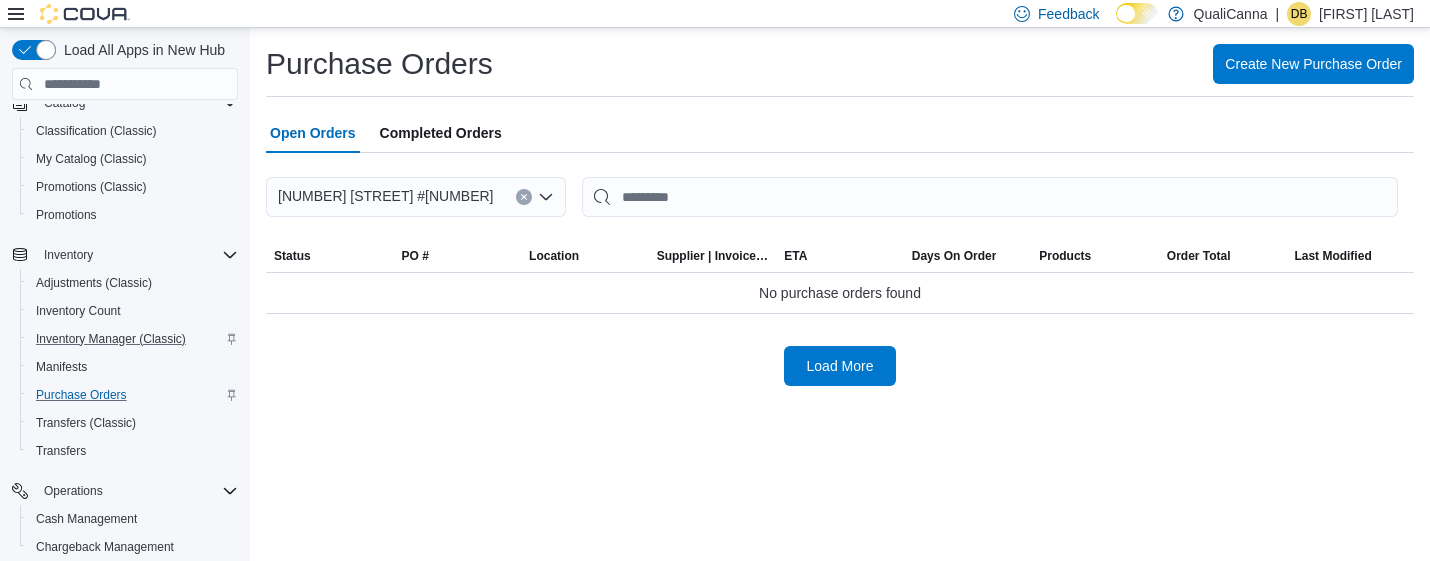 click on "Completed Orders" at bounding box center [441, 133] 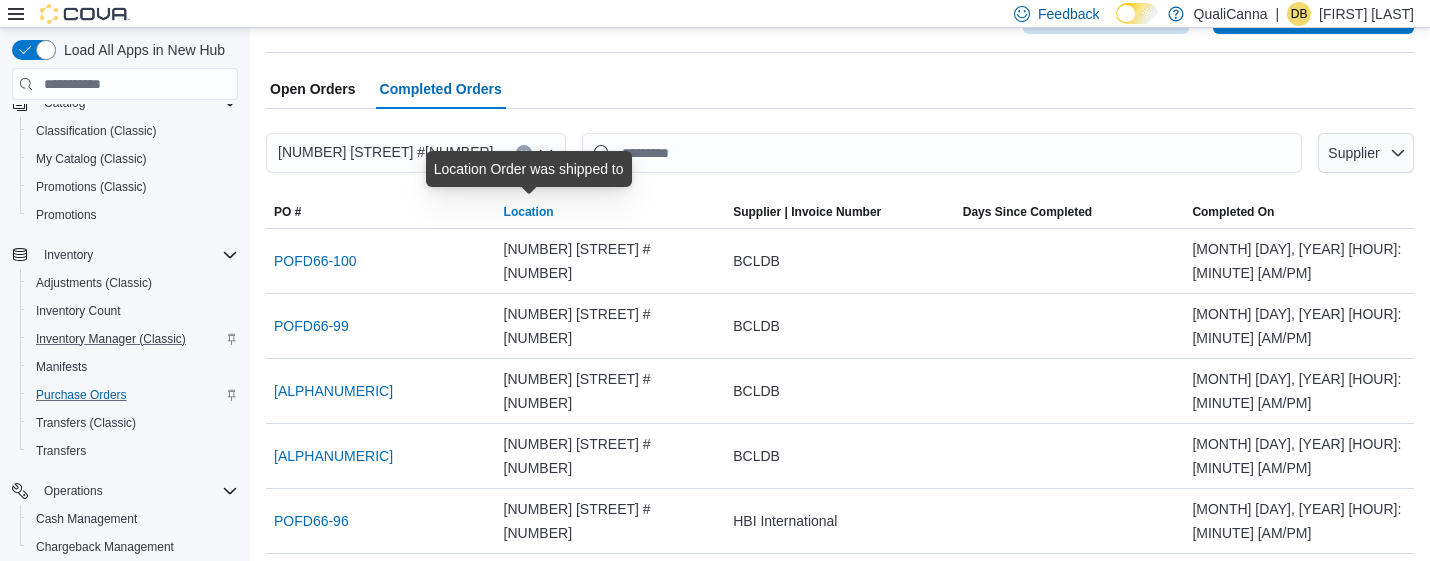 scroll, scrollTop: 98, scrollLeft: 0, axis: vertical 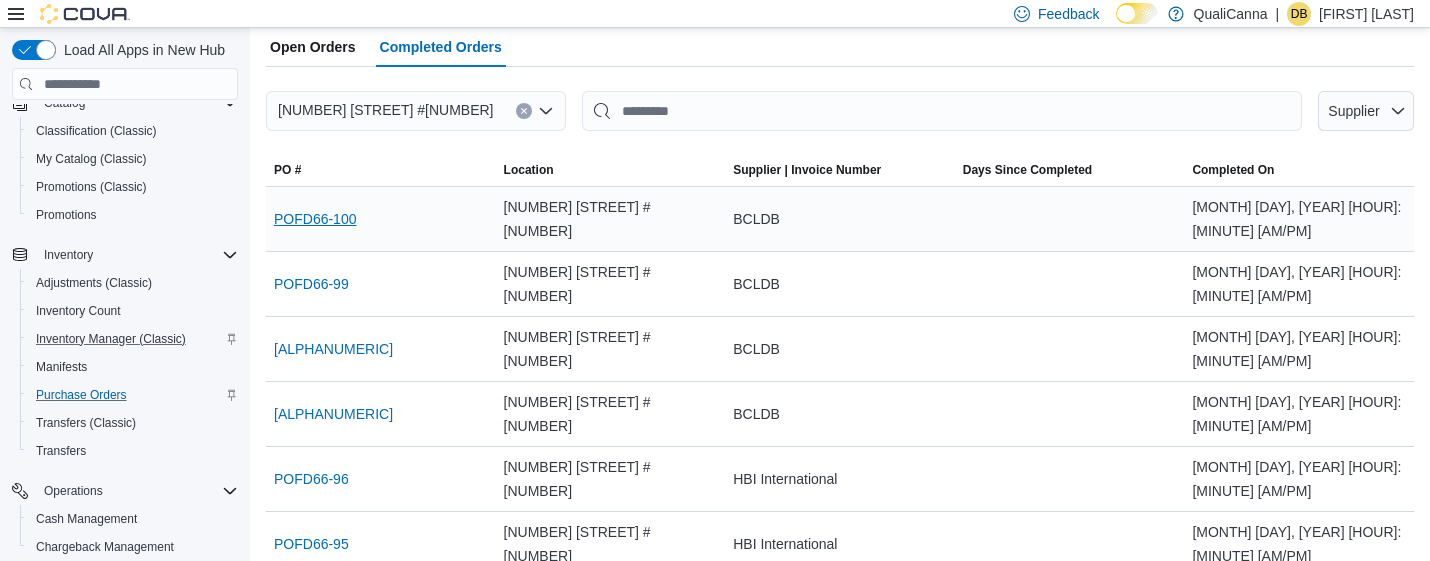 click on "POFD66-100" at bounding box center [315, 219] 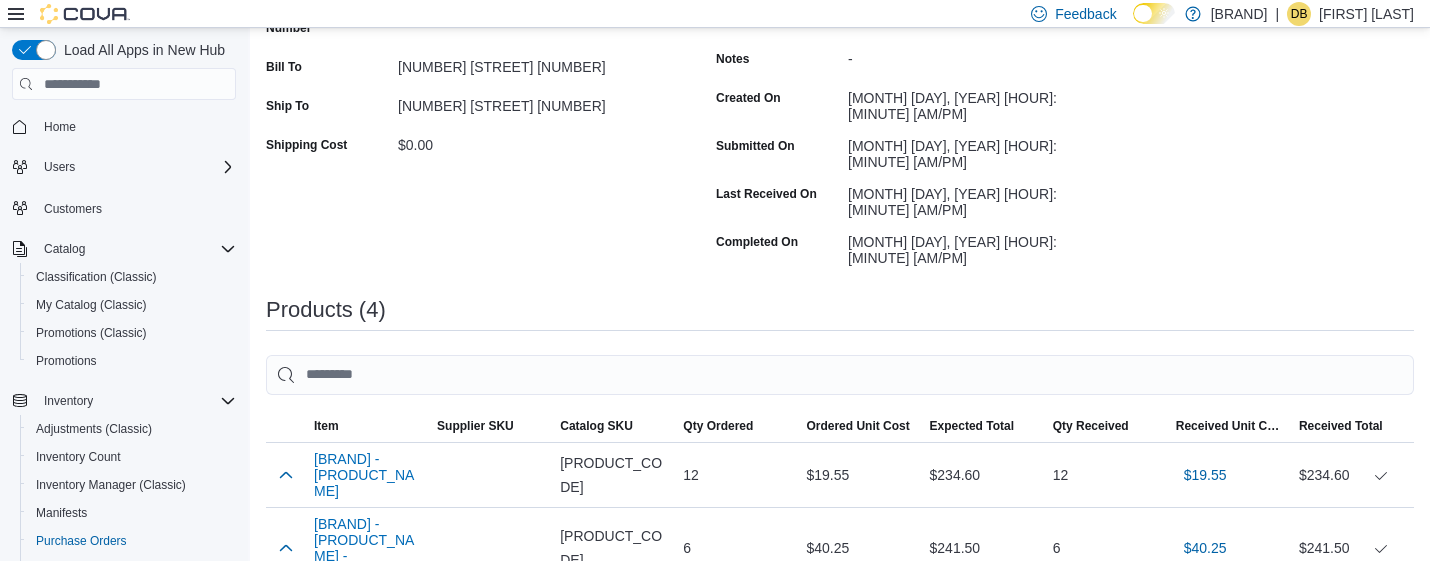 scroll, scrollTop: 0, scrollLeft: 0, axis: both 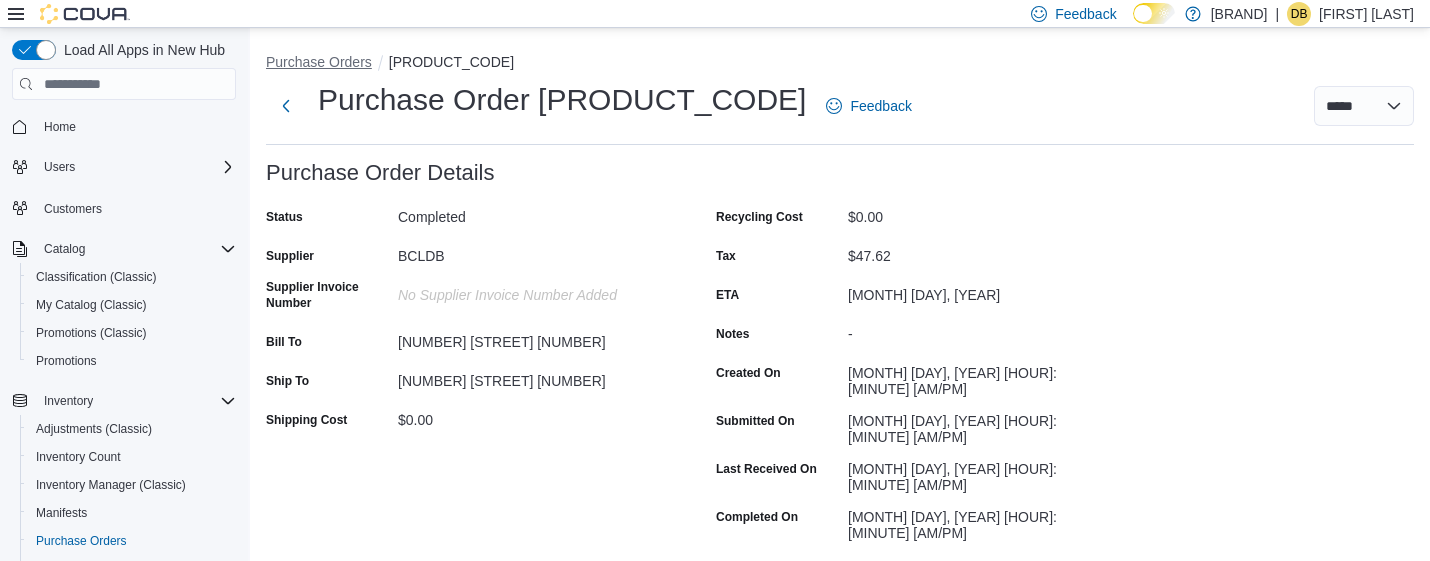 click on "Purchase Orders" at bounding box center [319, 62] 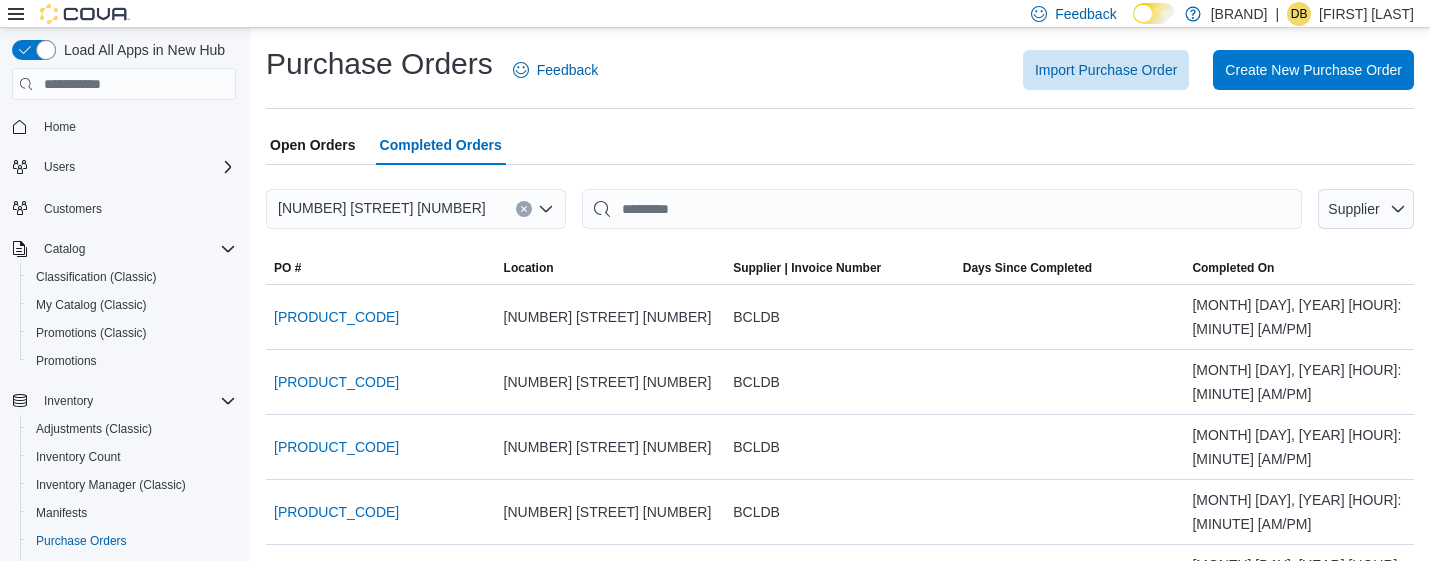 click on "Open Orders" at bounding box center [313, 145] 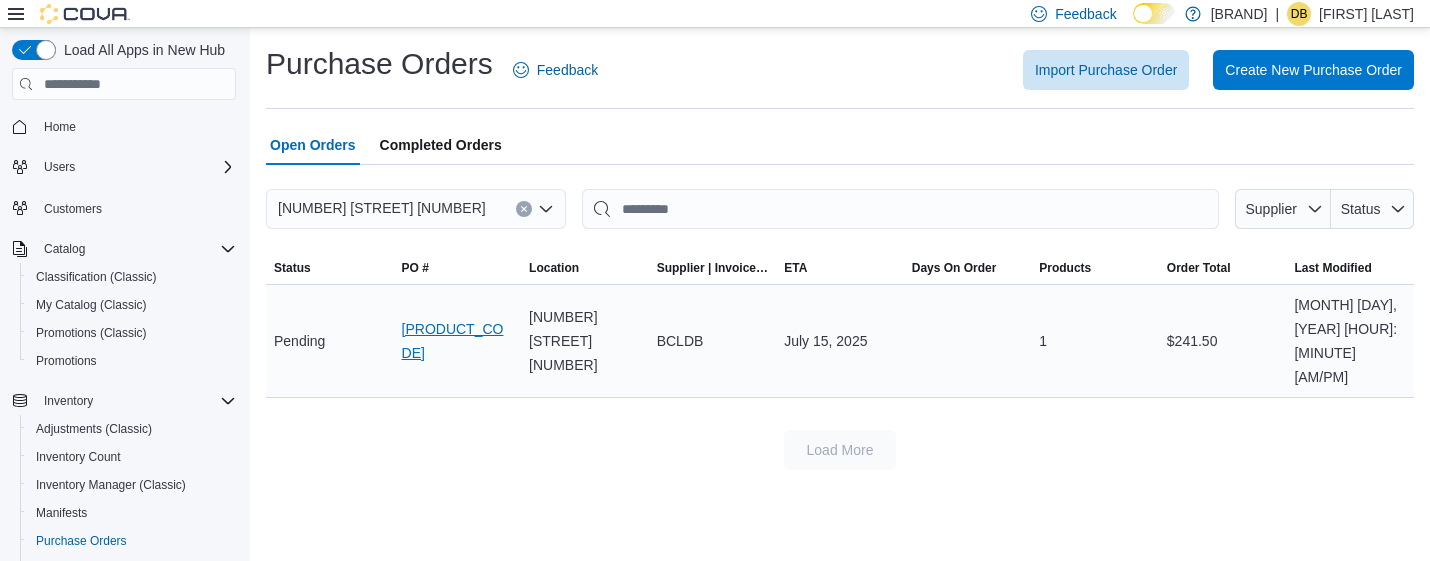 click on "[PRODUCT_CODE]" at bounding box center (458, 341) 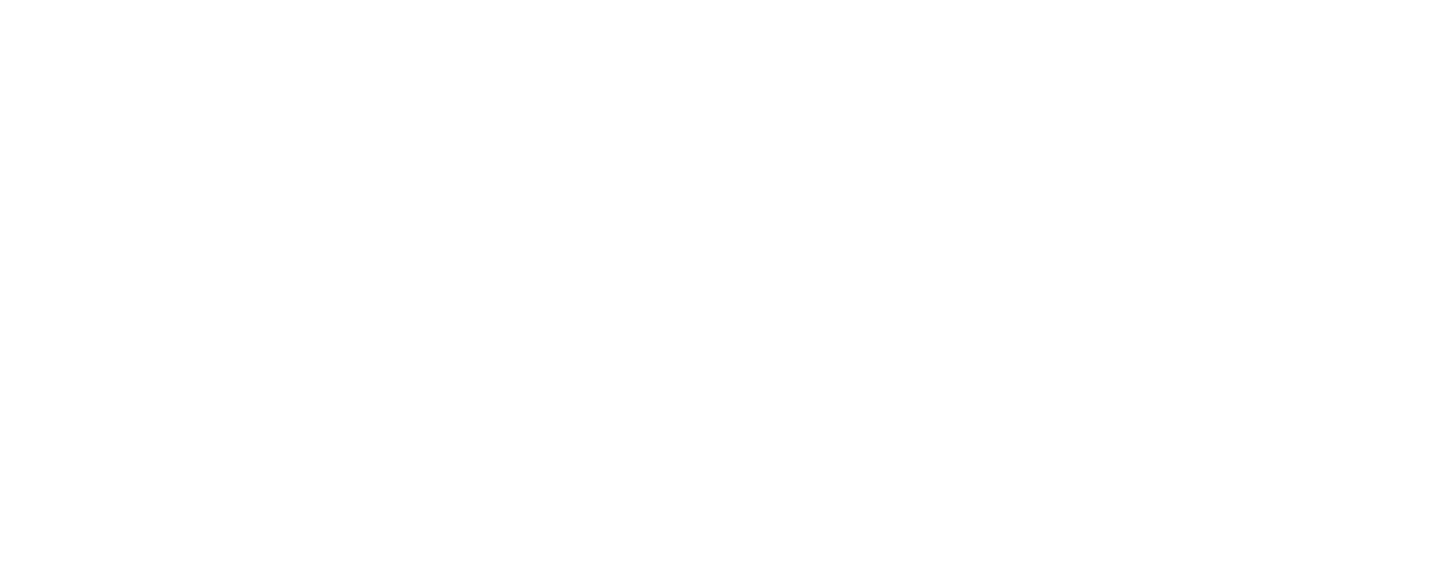 scroll, scrollTop: 0, scrollLeft: 0, axis: both 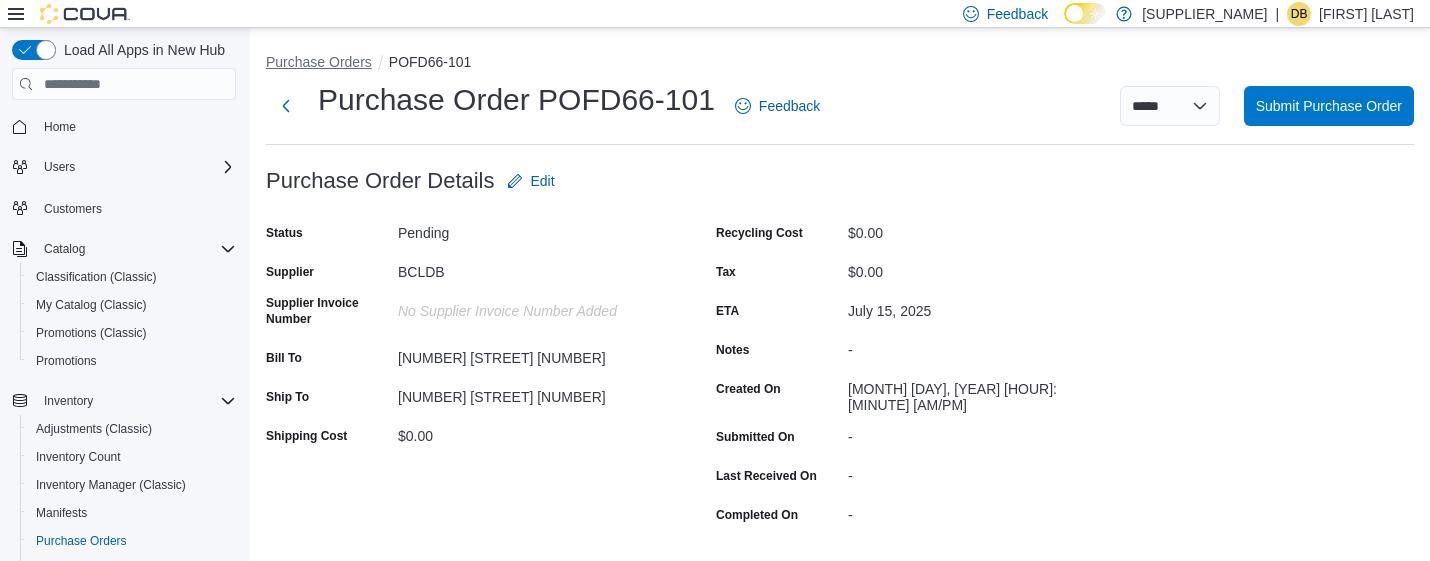 click on "Purchase Orders" at bounding box center (319, 62) 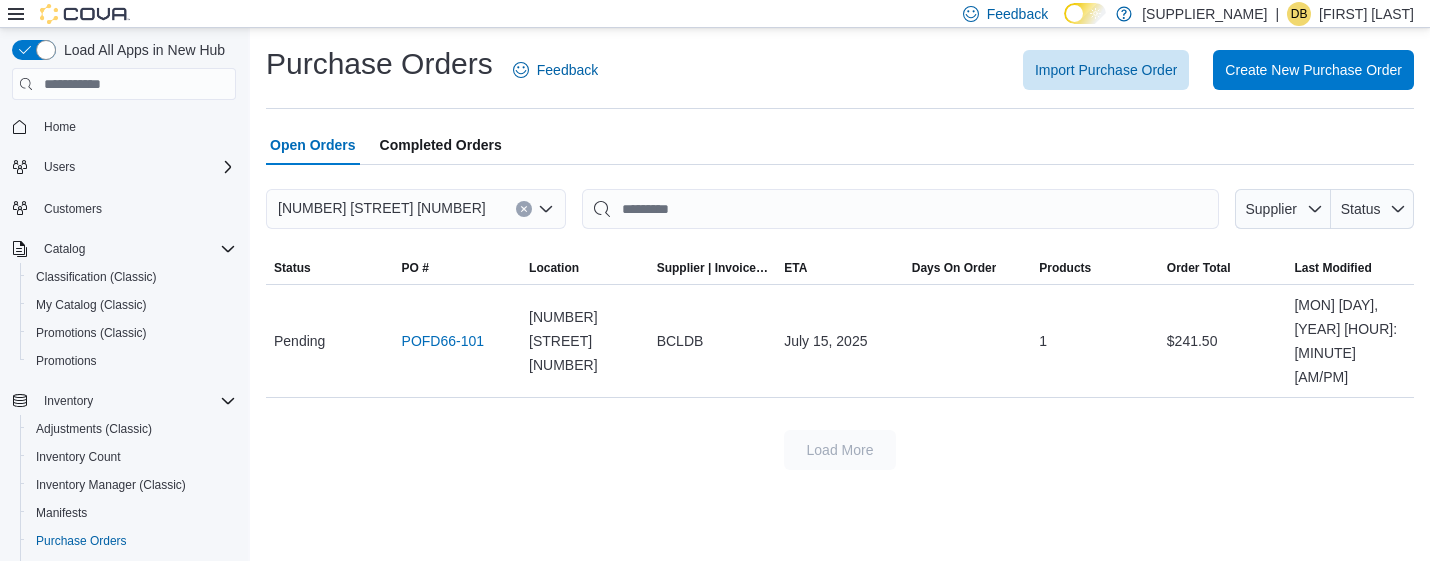 click on "Completed Orders" at bounding box center [441, 145] 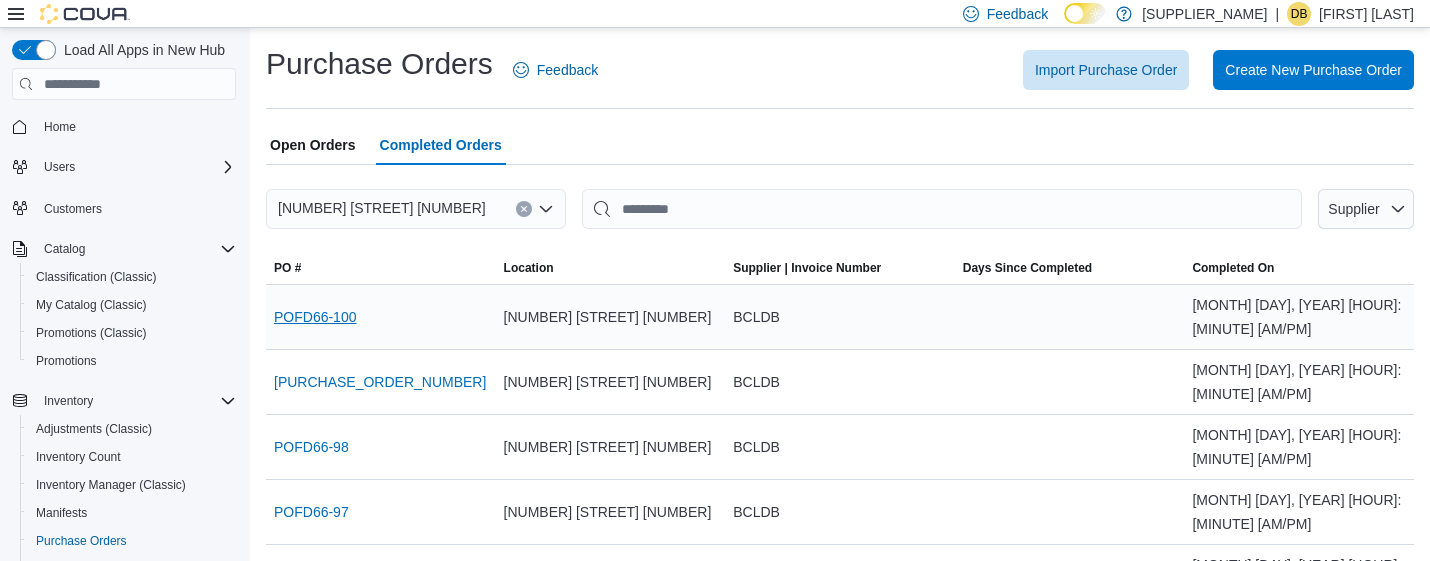 click on "[PRODUCT_CODE]" at bounding box center (315, 317) 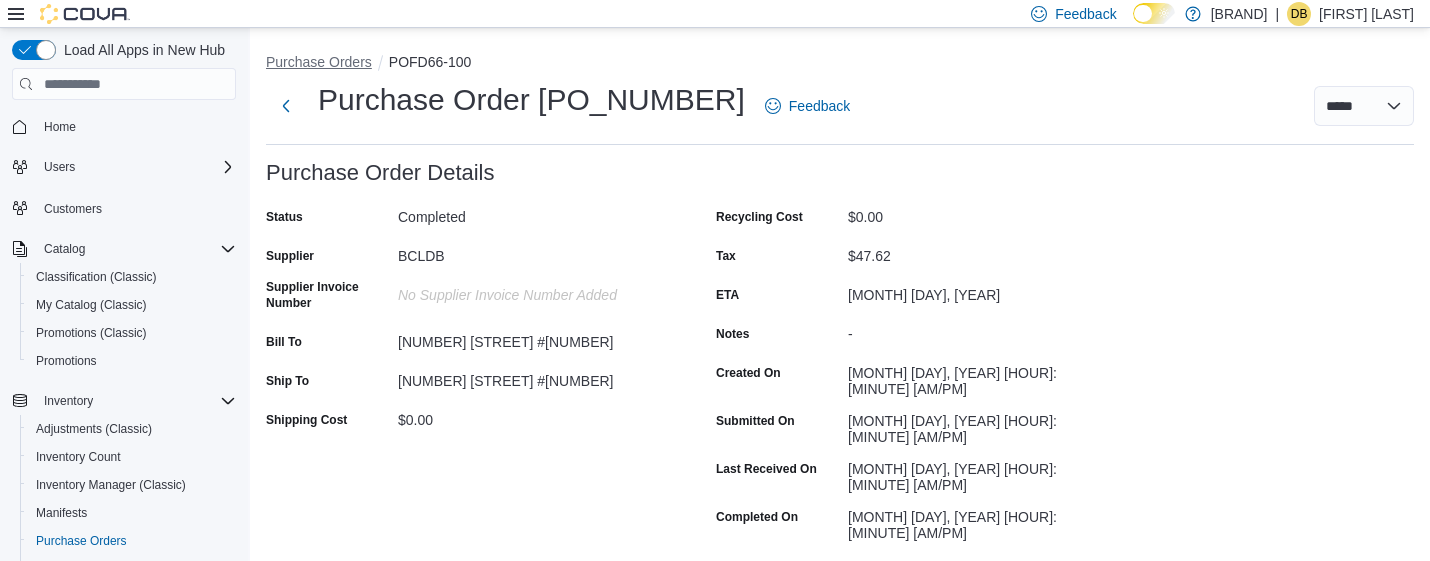 scroll, scrollTop: 0, scrollLeft: 0, axis: both 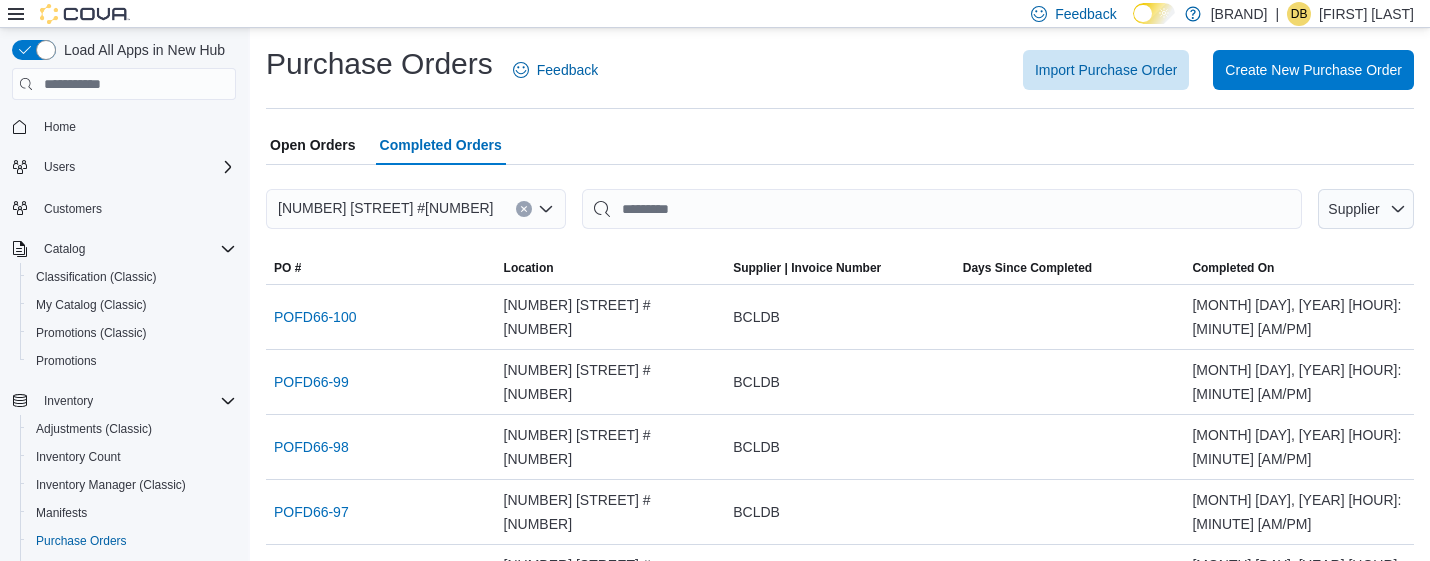 click on "Open Orders" at bounding box center [313, 145] 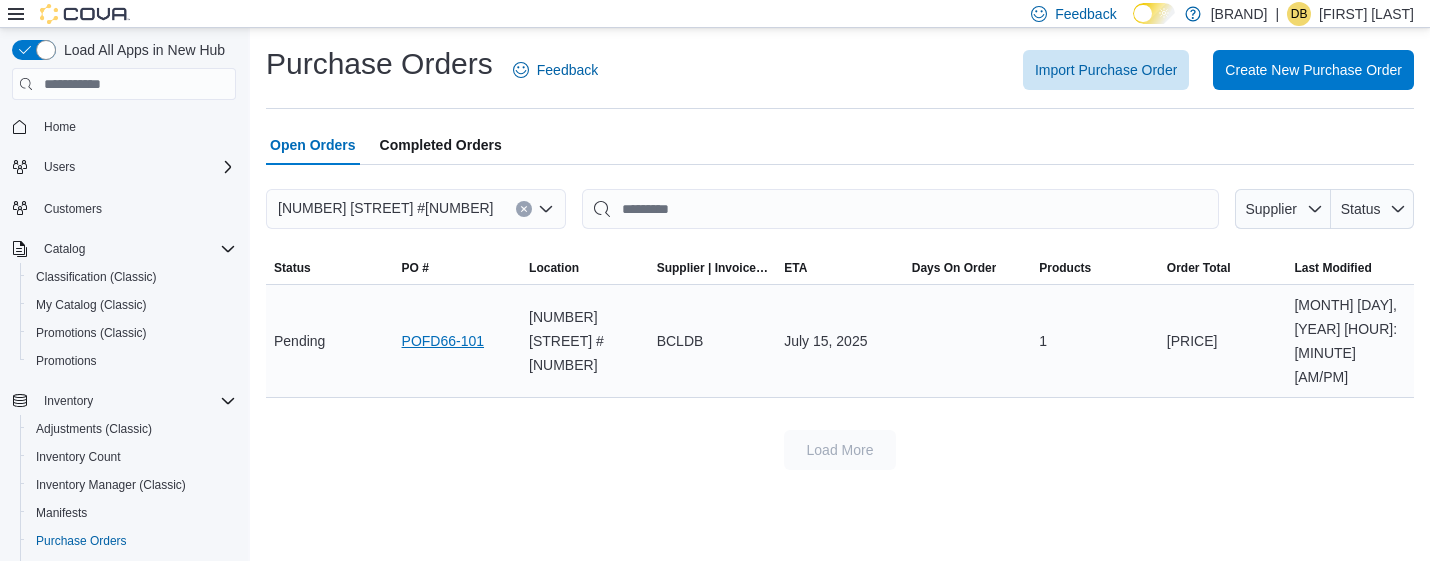 click on "[PRODUCT_CODE]" at bounding box center [443, 341] 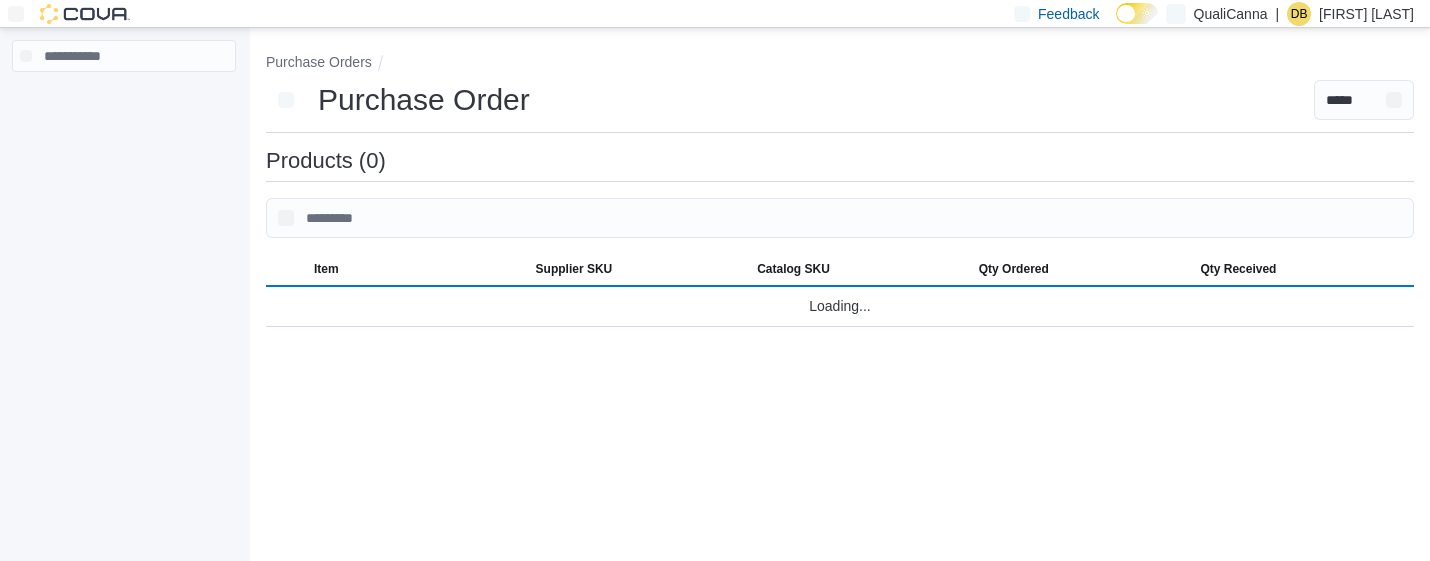 scroll, scrollTop: 0, scrollLeft: 0, axis: both 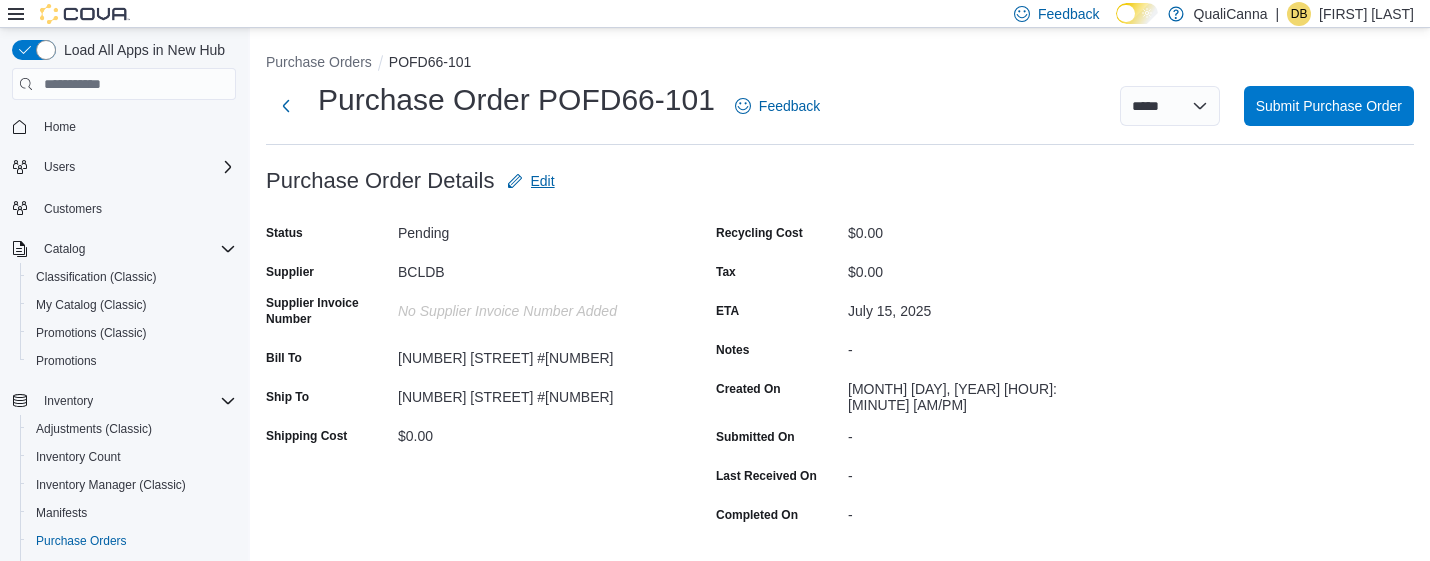 click on "Edit" at bounding box center [543, 181] 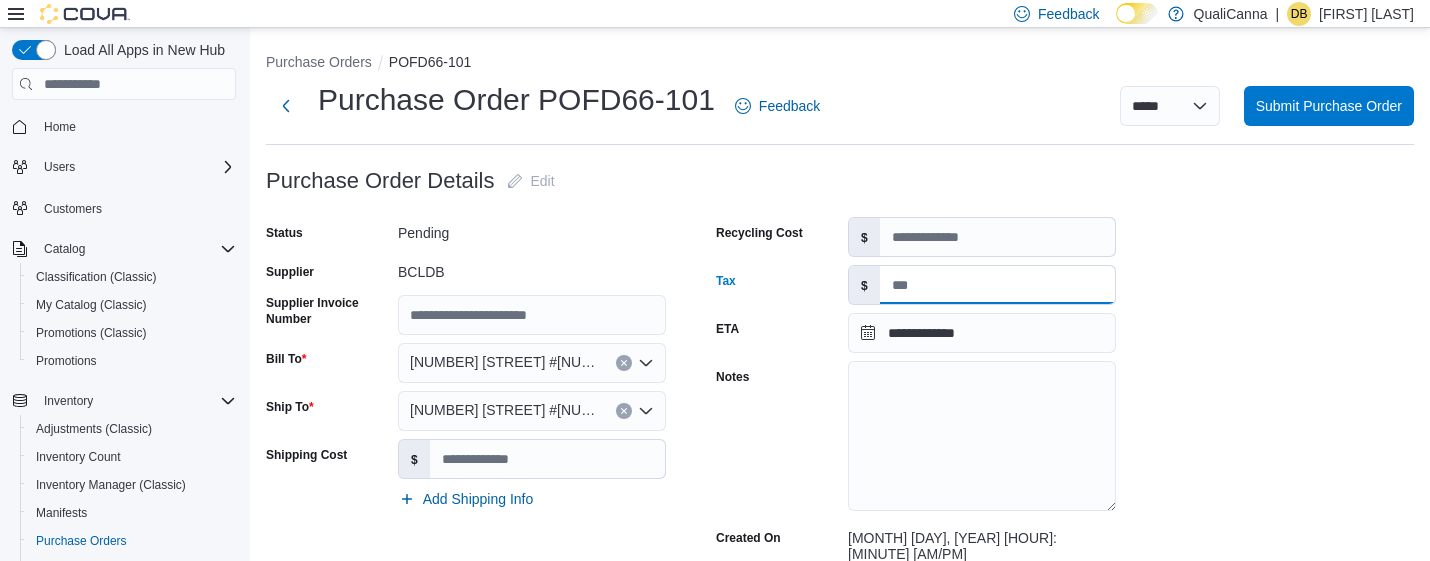 click on "Tax" at bounding box center (997, 285) 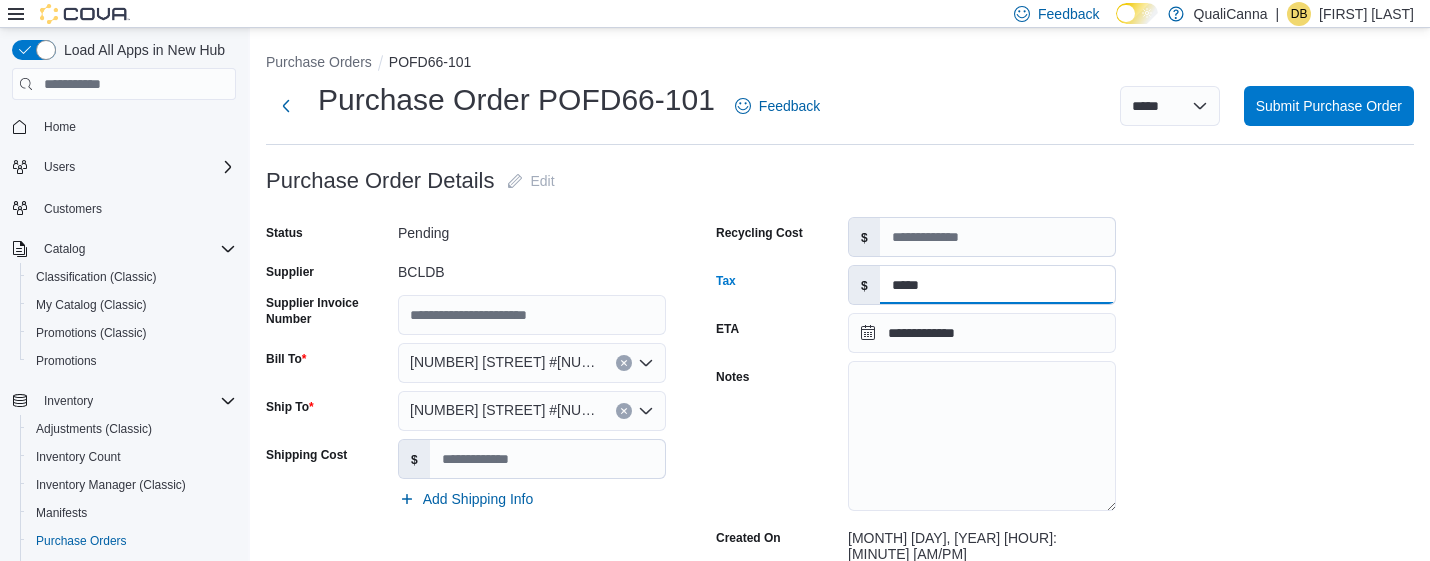 type on "*****" 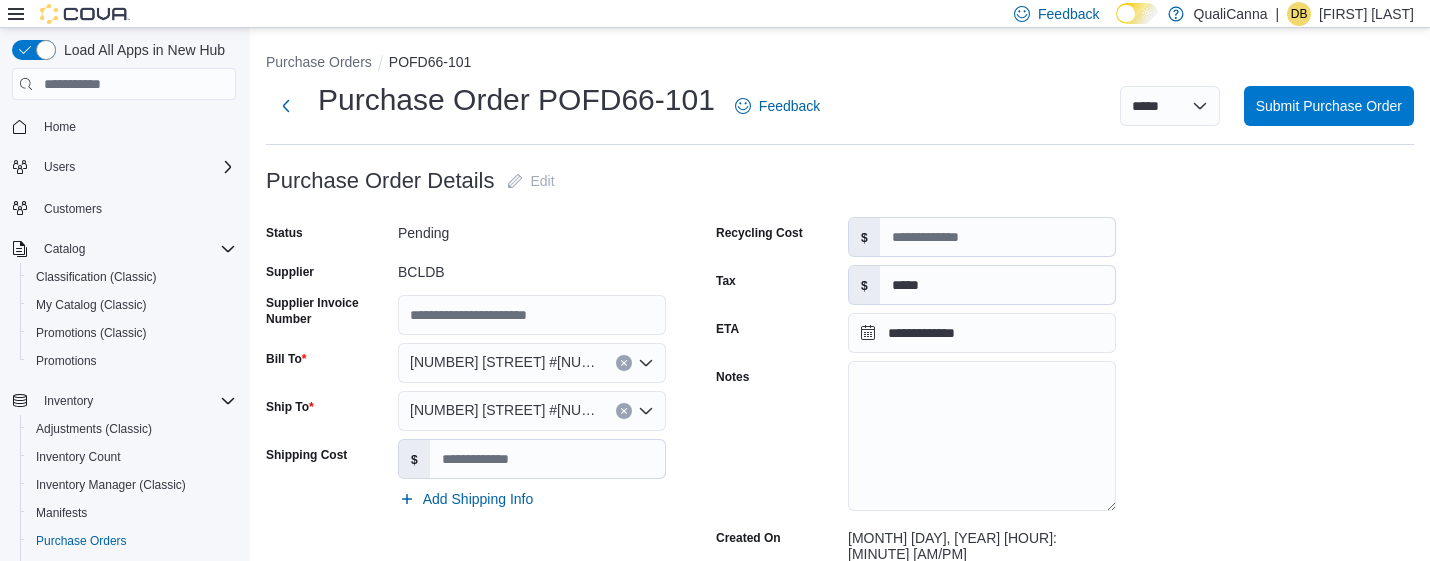 click on "**********" at bounding box center (840, 742) 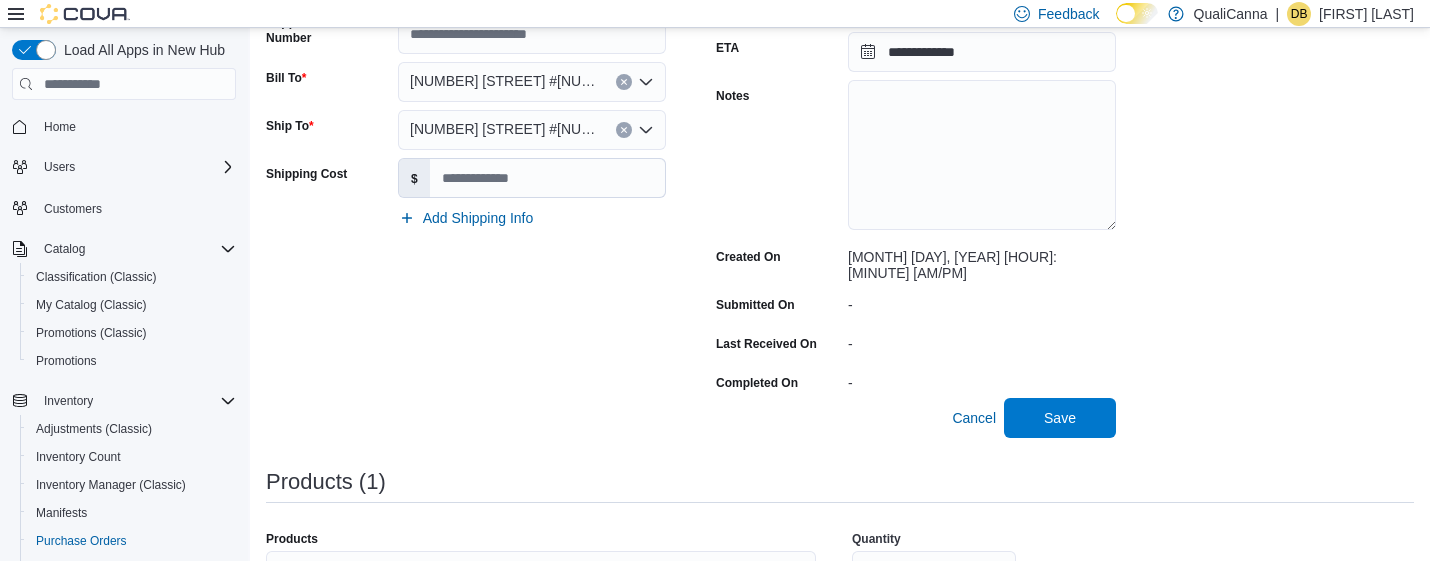 scroll, scrollTop: 286, scrollLeft: 0, axis: vertical 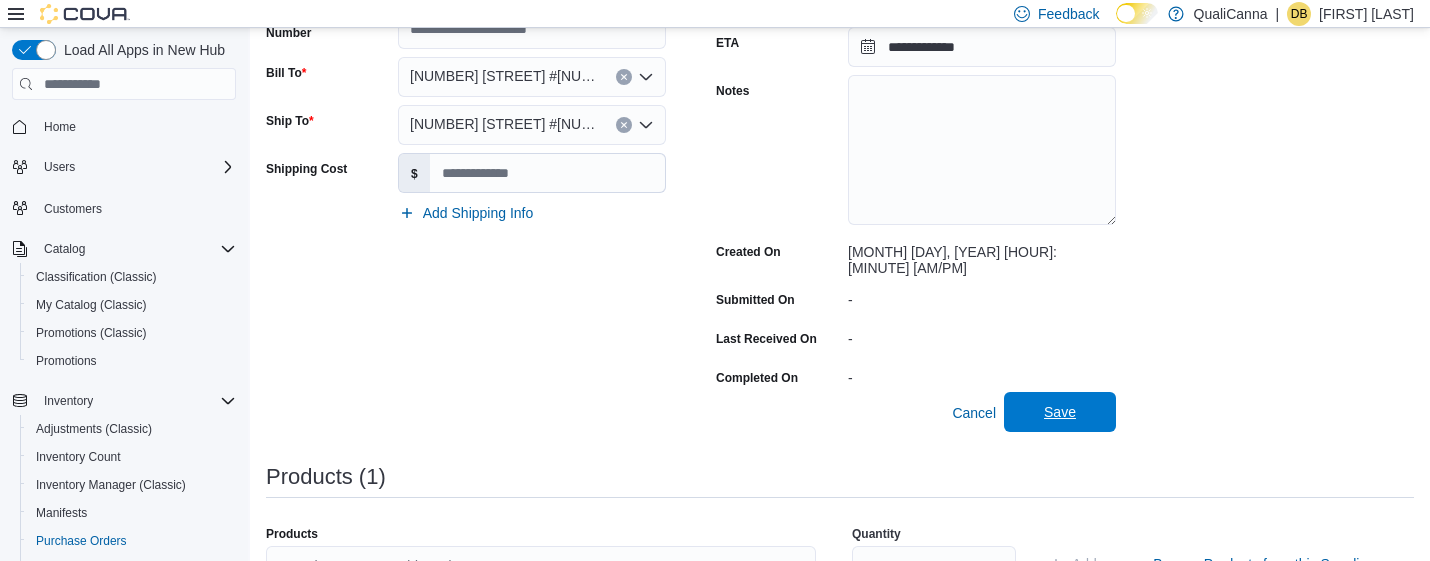 click on "Save" at bounding box center [1060, 412] 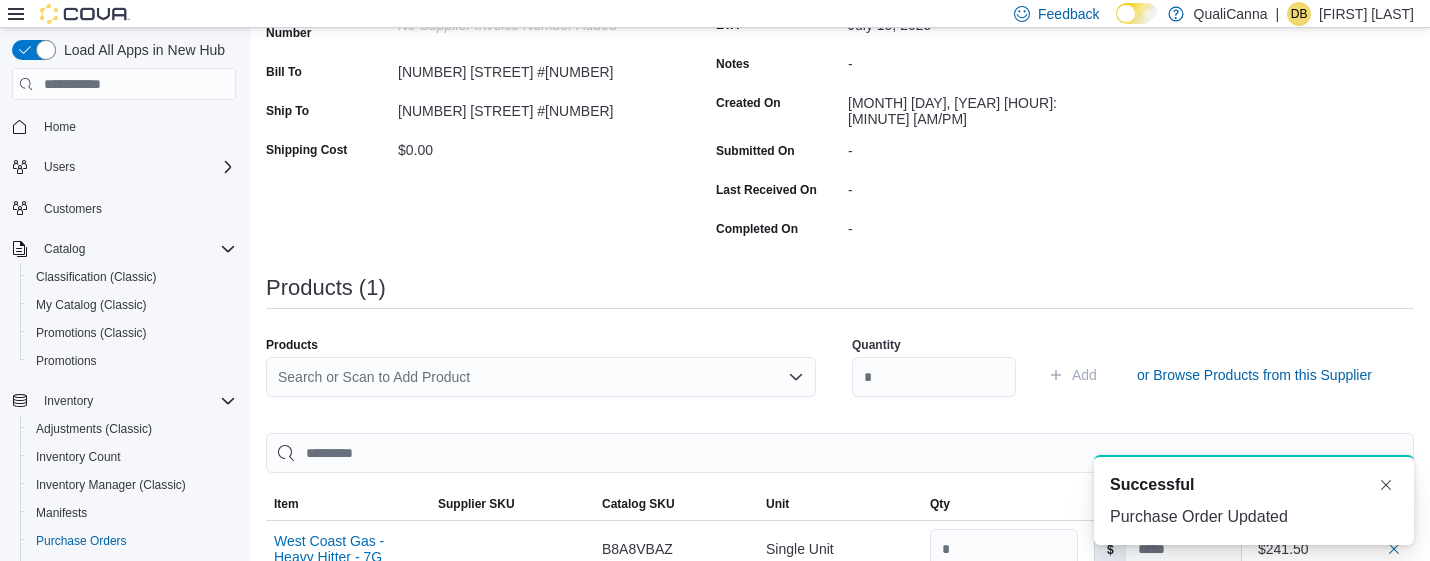 scroll, scrollTop: 0, scrollLeft: 0, axis: both 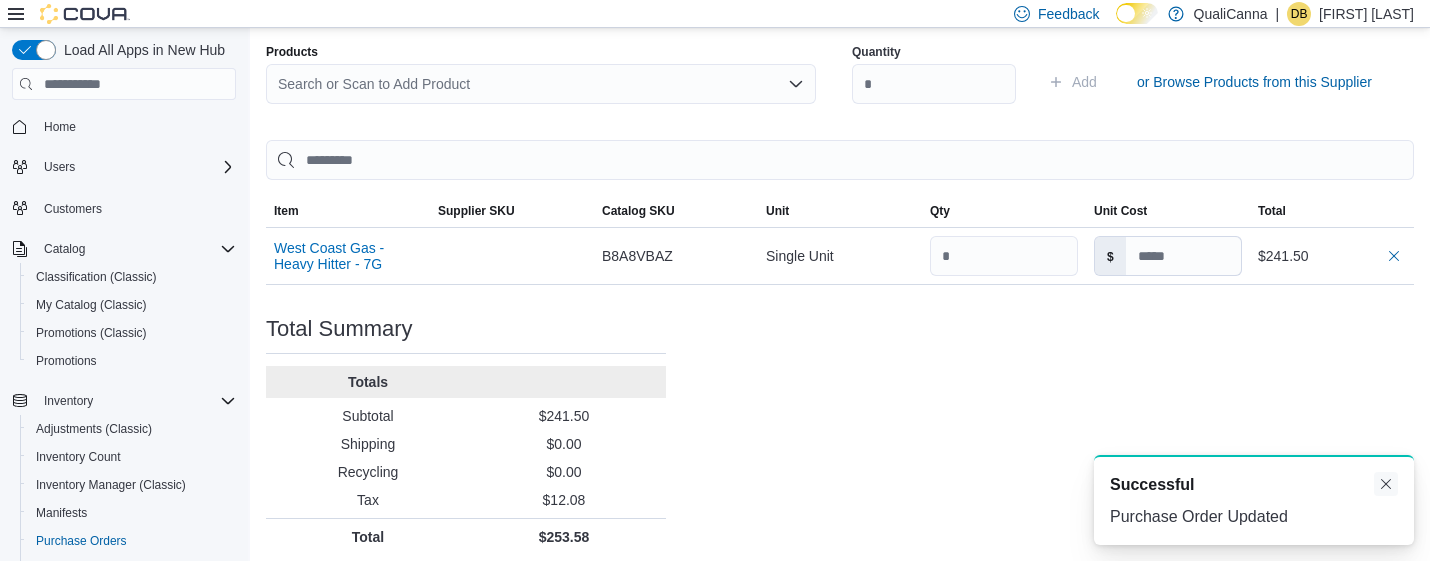 click at bounding box center [1386, 484] 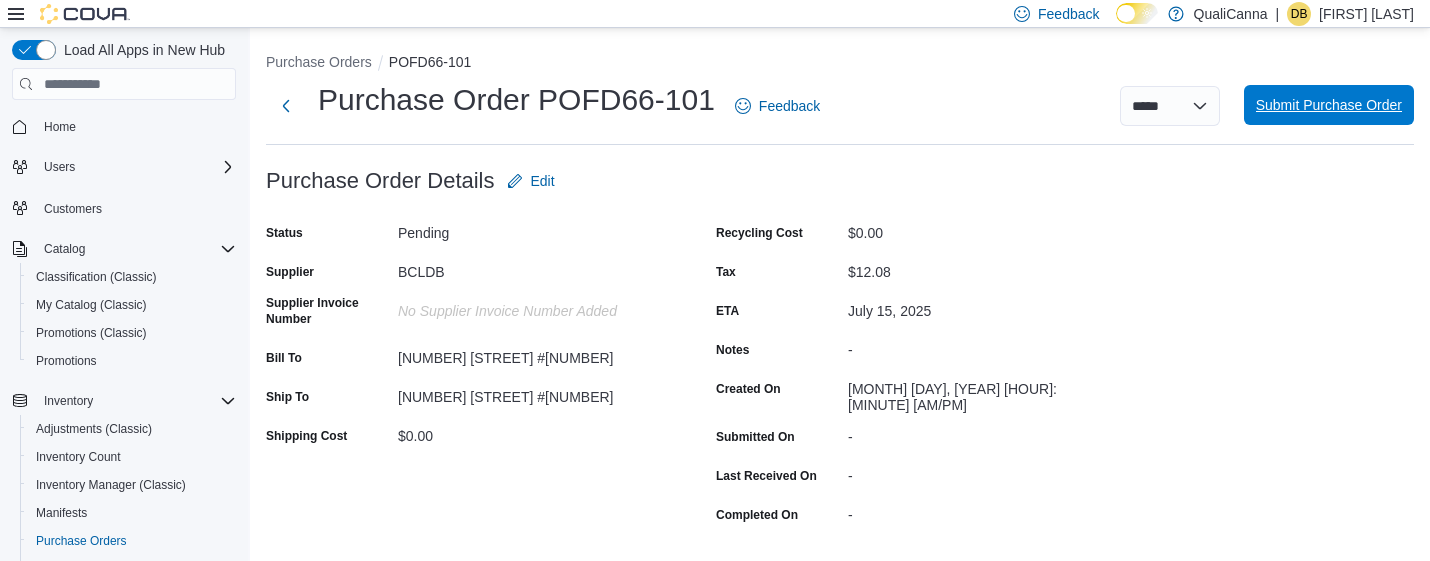 scroll, scrollTop: 0, scrollLeft: 0, axis: both 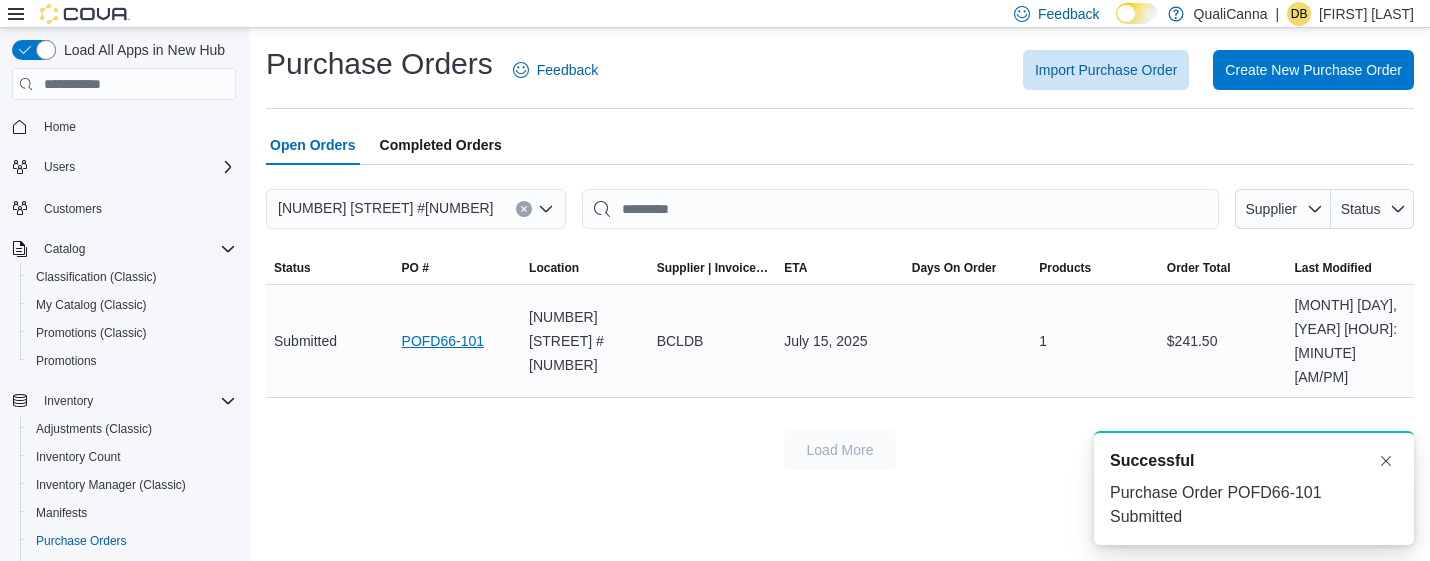 click on "POFD66-101" at bounding box center (443, 341) 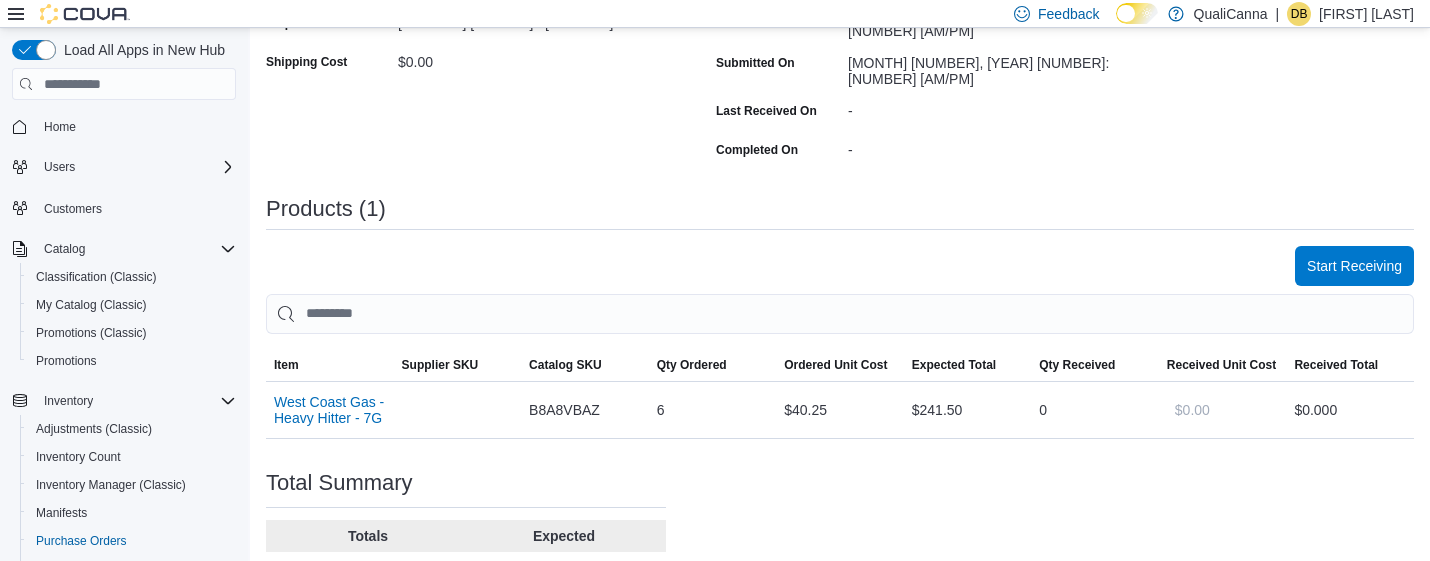 scroll, scrollTop: 478, scrollLeft: 0, axis: vertical 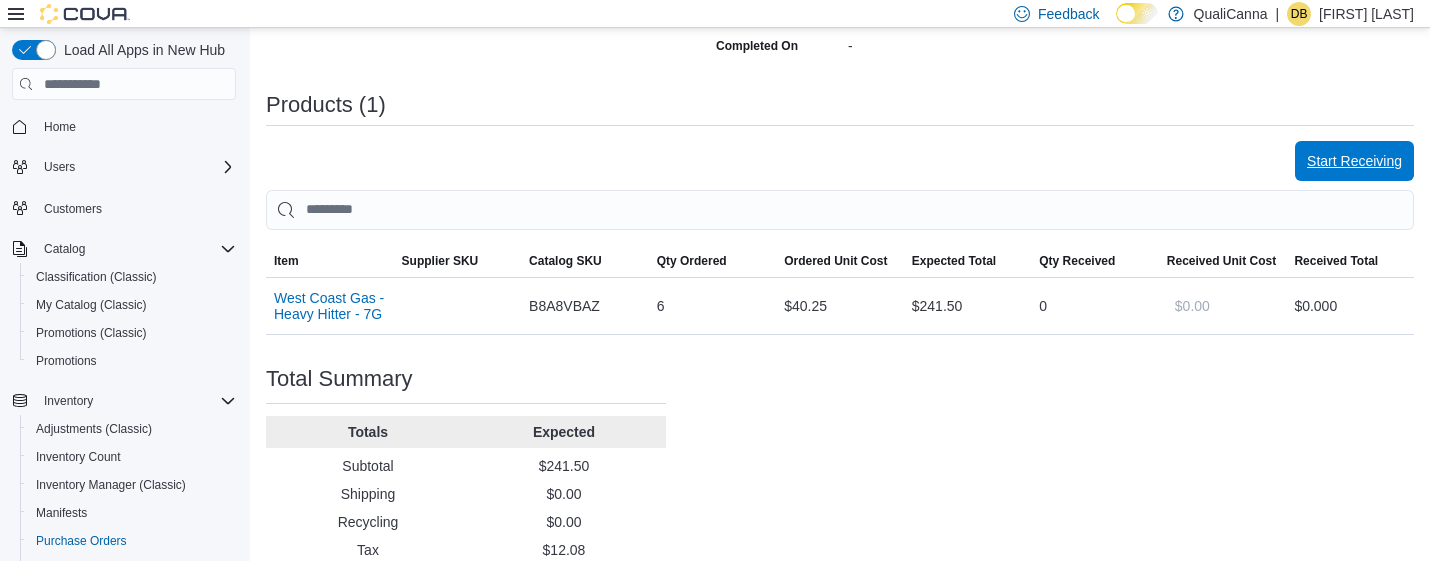 click on "Start Receiving" at bounding box center [1354, 161] 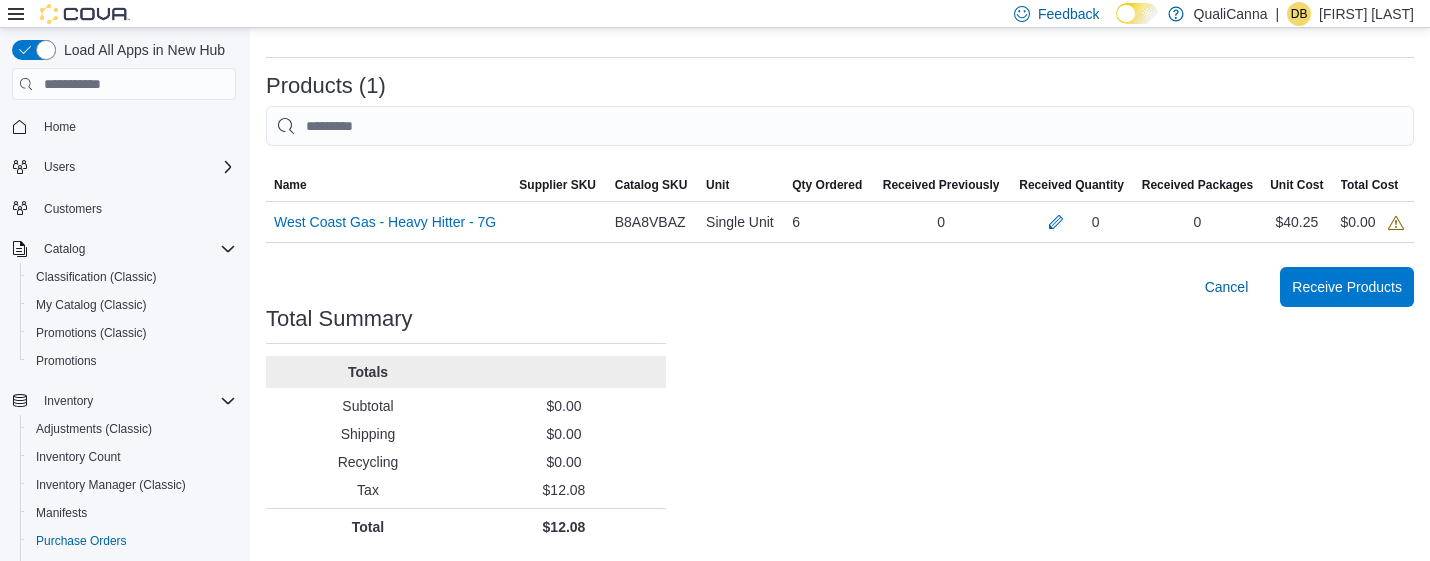 scroll, scrollTop: 417, scrollLeft: 0, axis: vertical 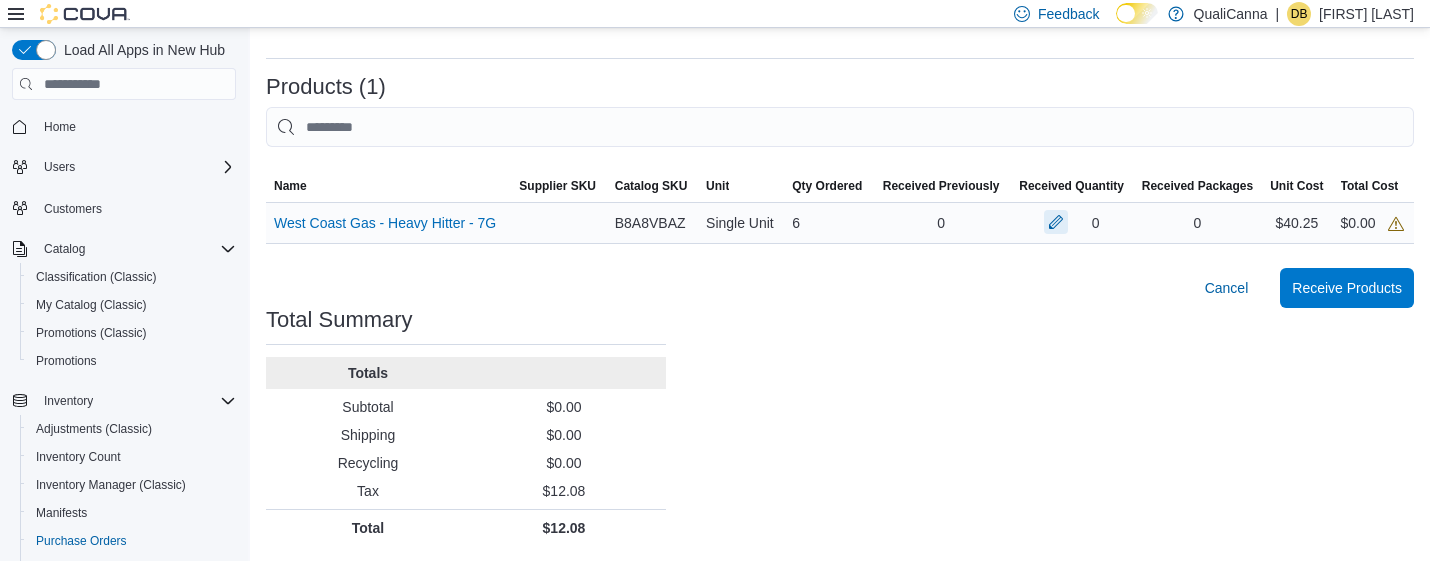 click at bounding box center (1056, 222) 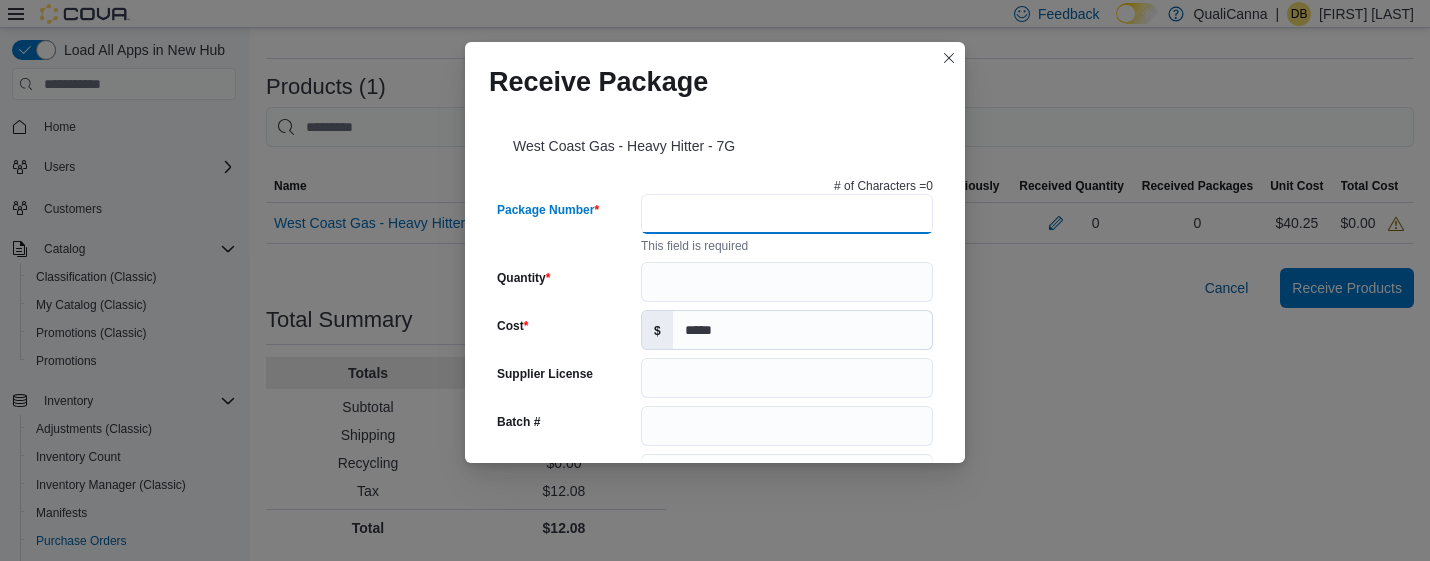 click on "Package Number" at bounding box center (787, 214) 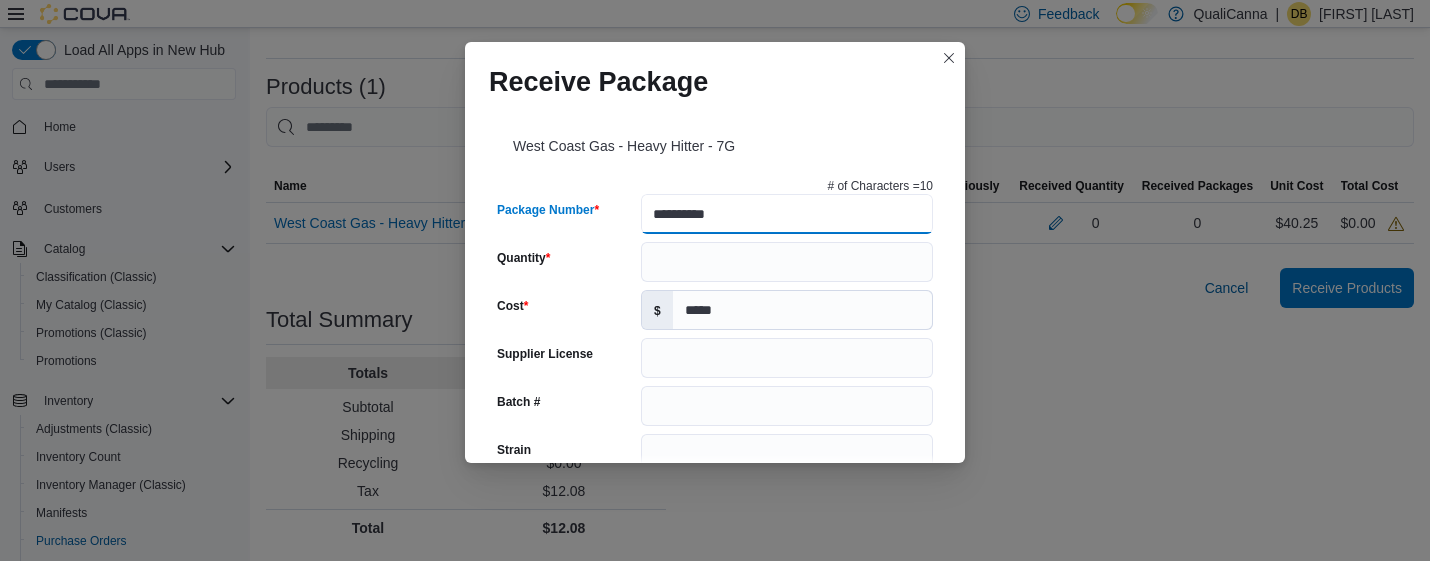 click on "**********" at bounding box center (787, 214) 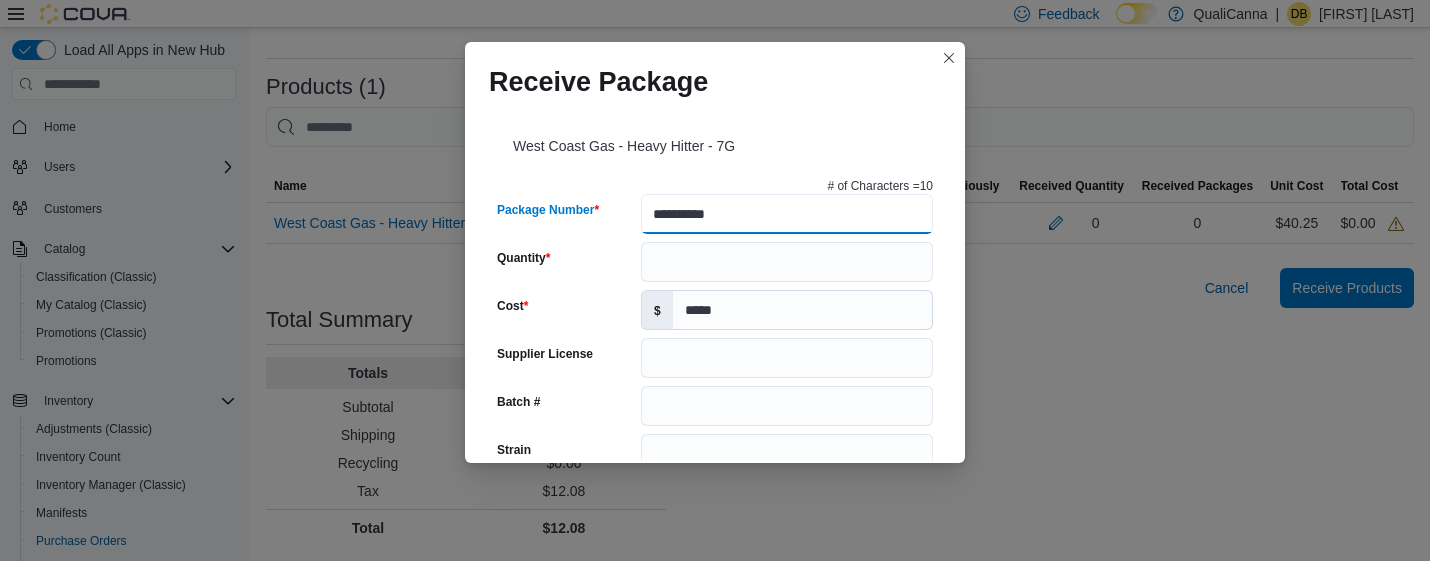type on "**********" 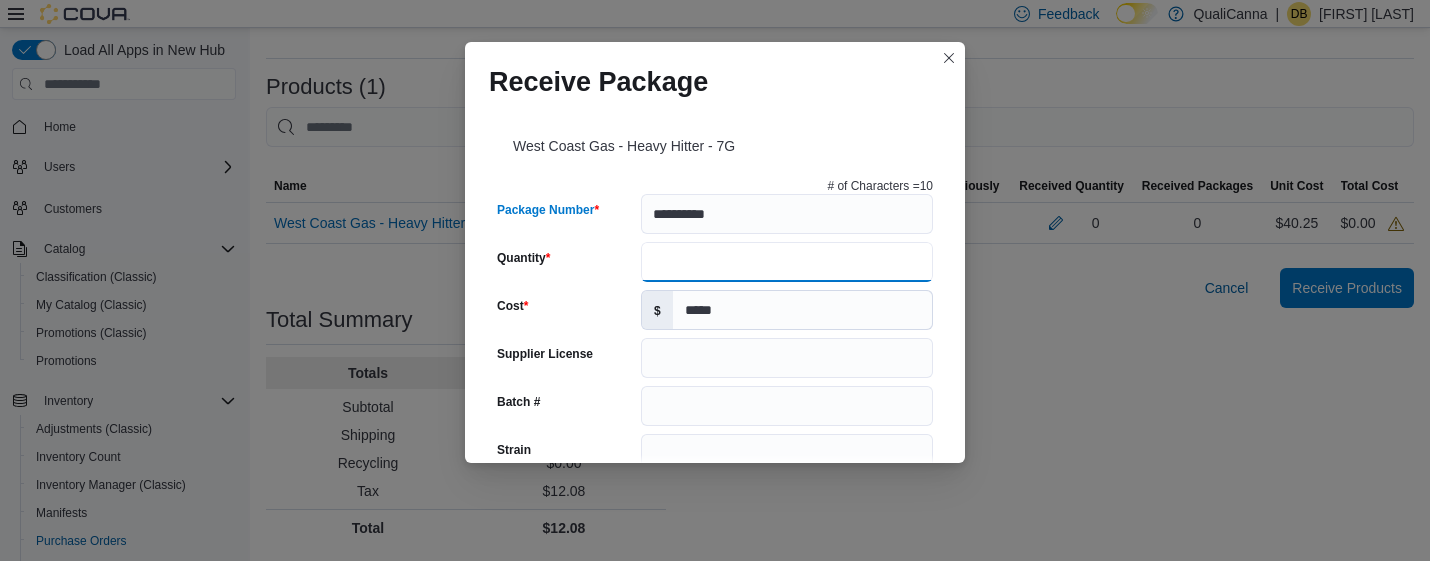click on "Quantity" at bounding box center [787, 262] 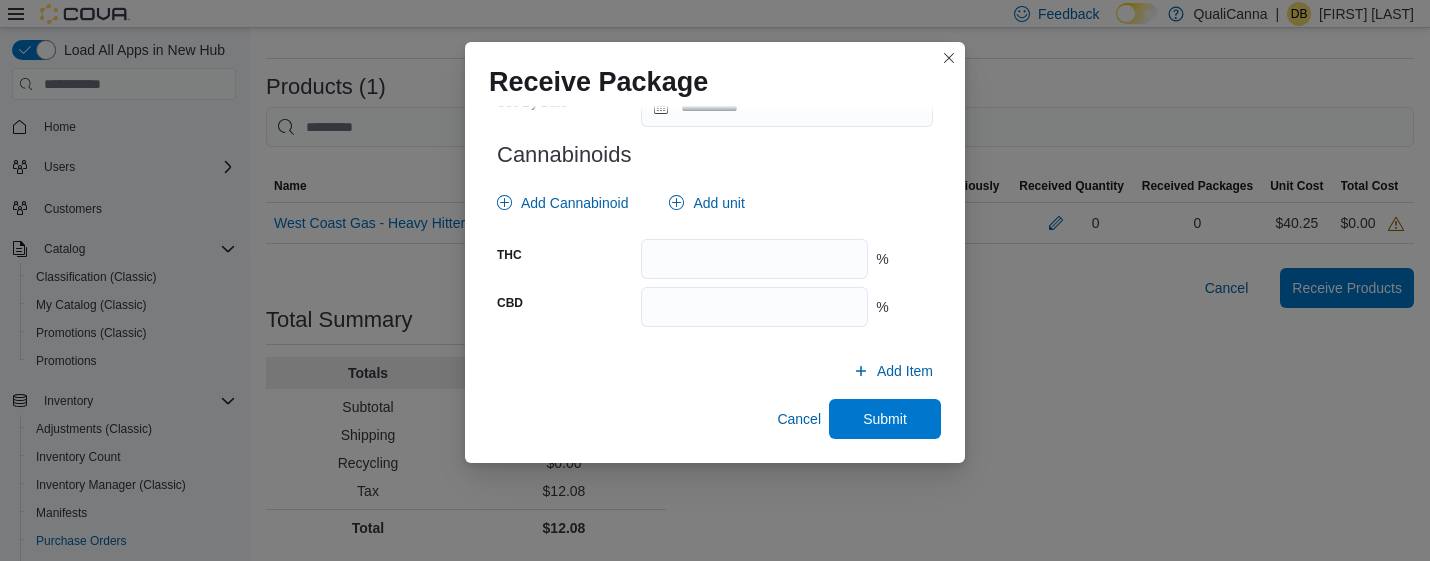 scroll, scrollTop: 826, scrollLeft: 0, axis: vertical 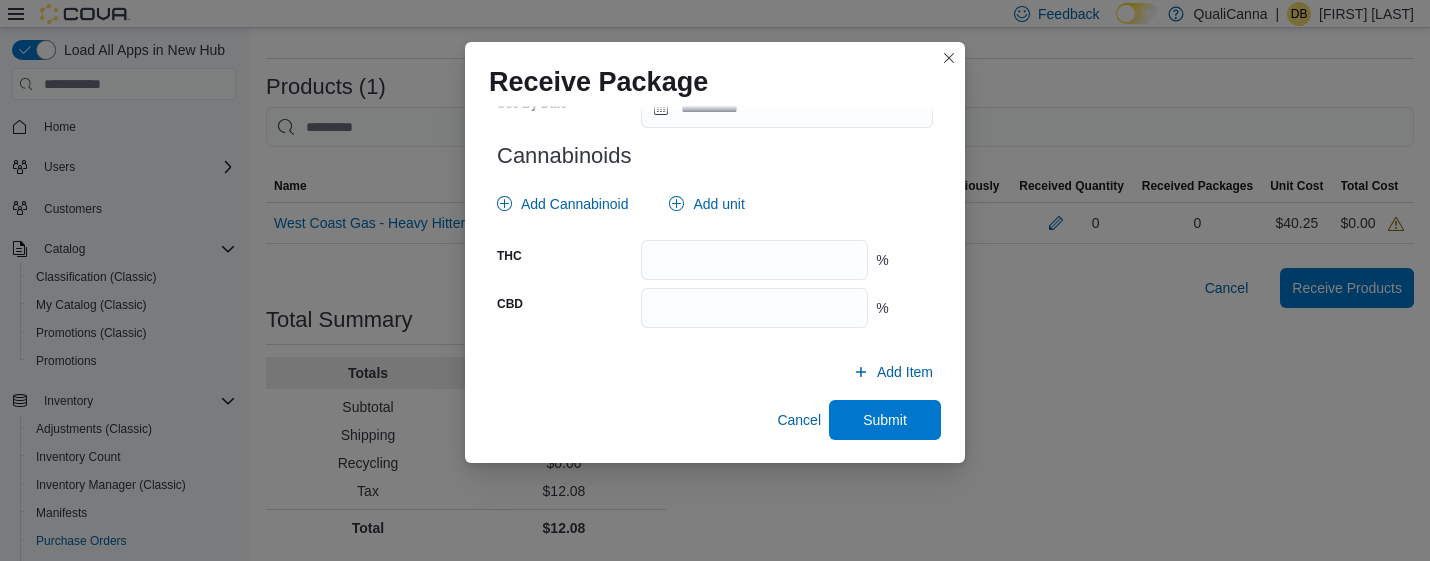 type on "*" 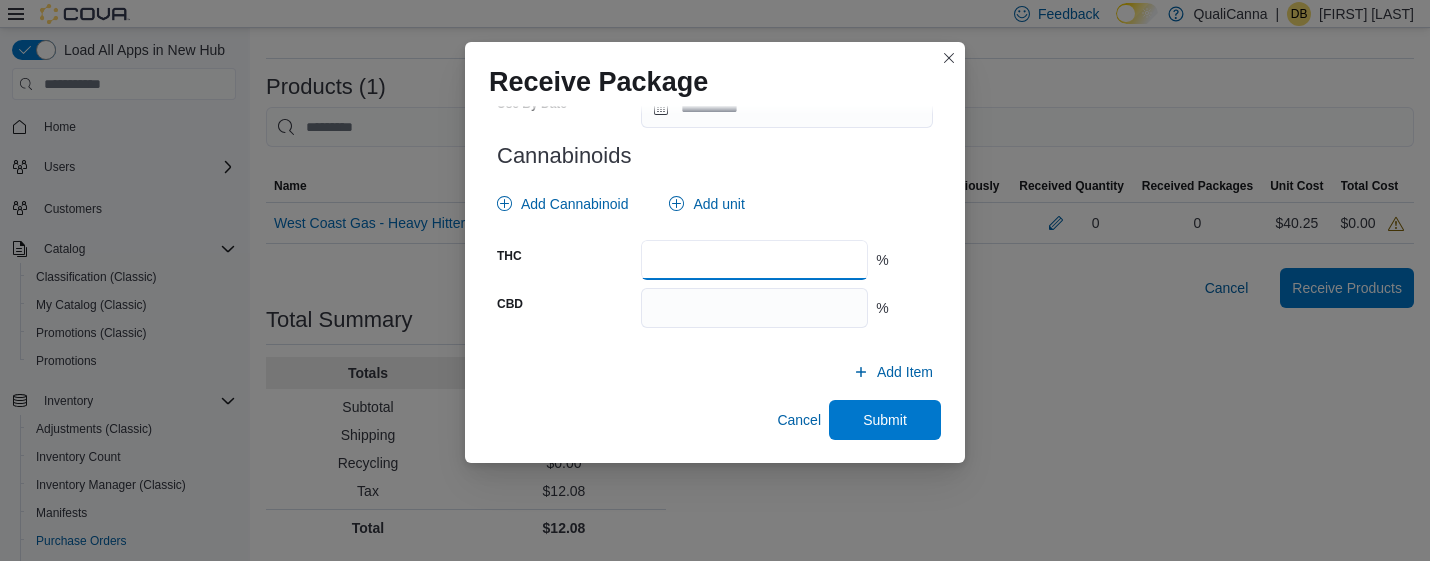 click at bounding box center [754, 260] 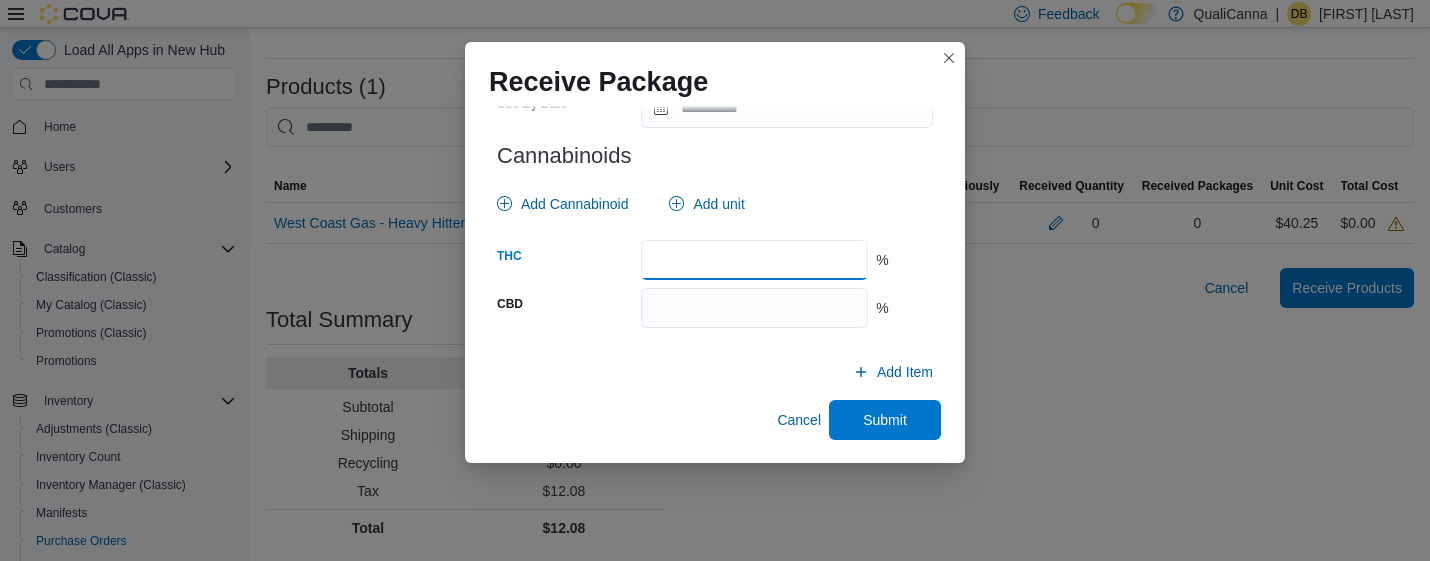 type on "*****" 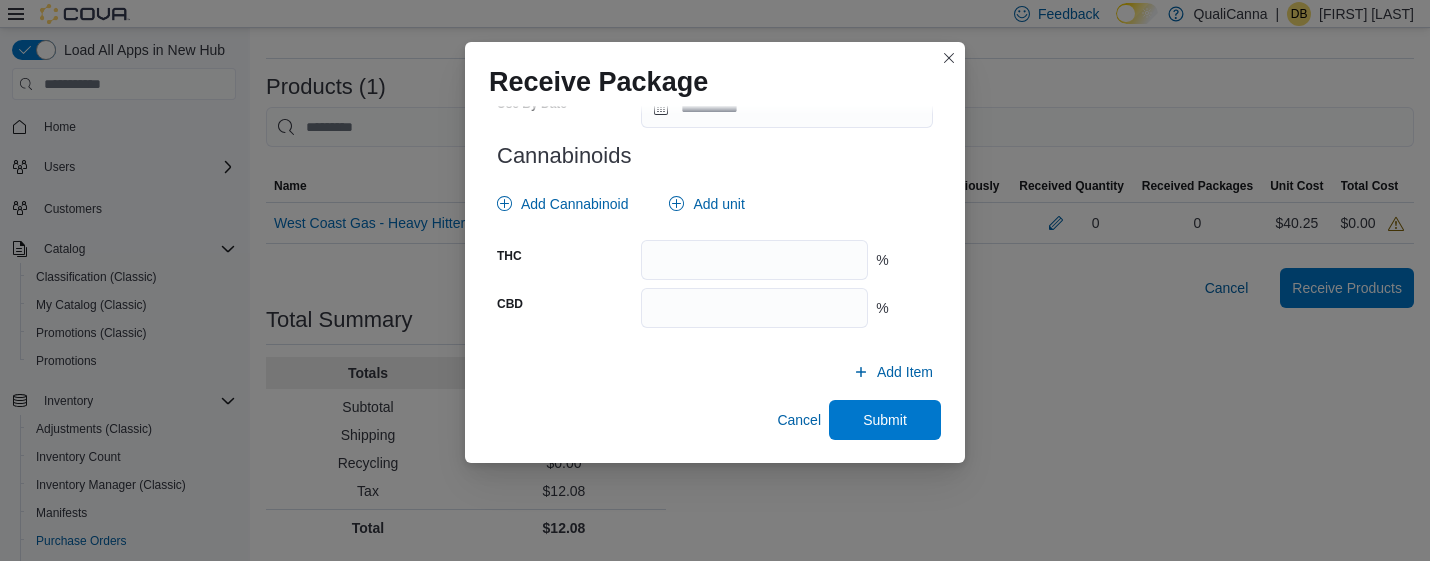 click on "Add Item" at bounding box center [715, 372] 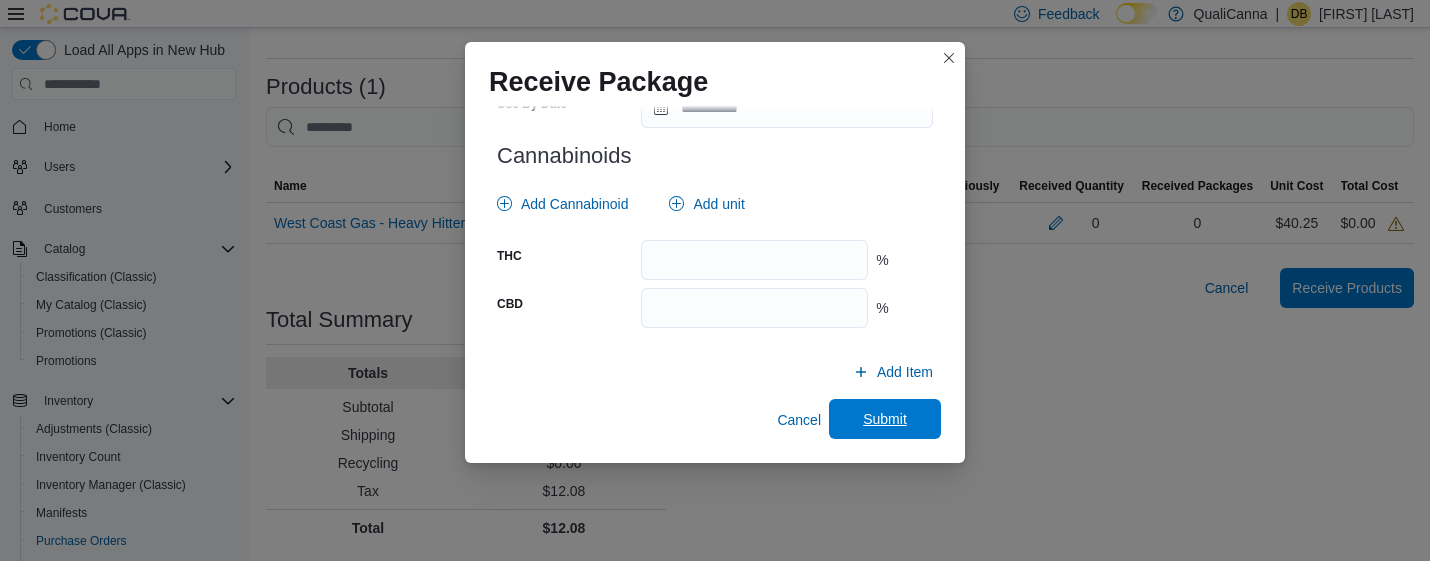 click on "Submit" at bounding box center [885, 419] 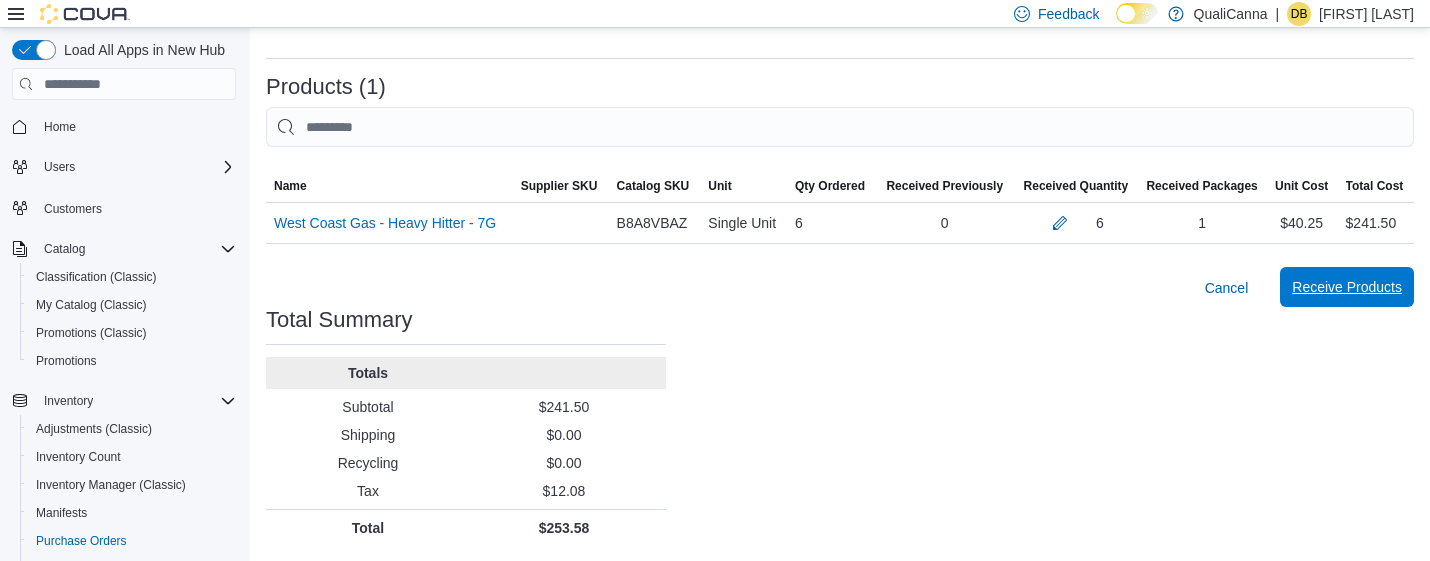 click on "Receive Products" at bounding box center (1347, 287) 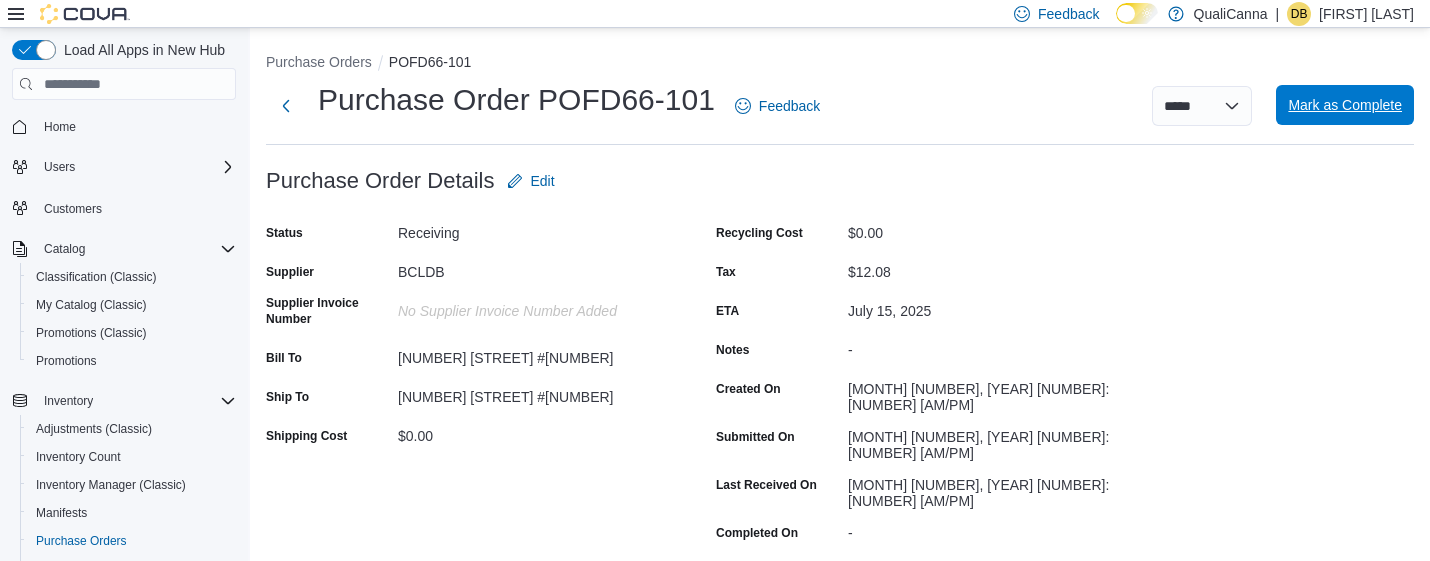 scroll, scrollTop: 0, scrollLeft: 0, axis: both 